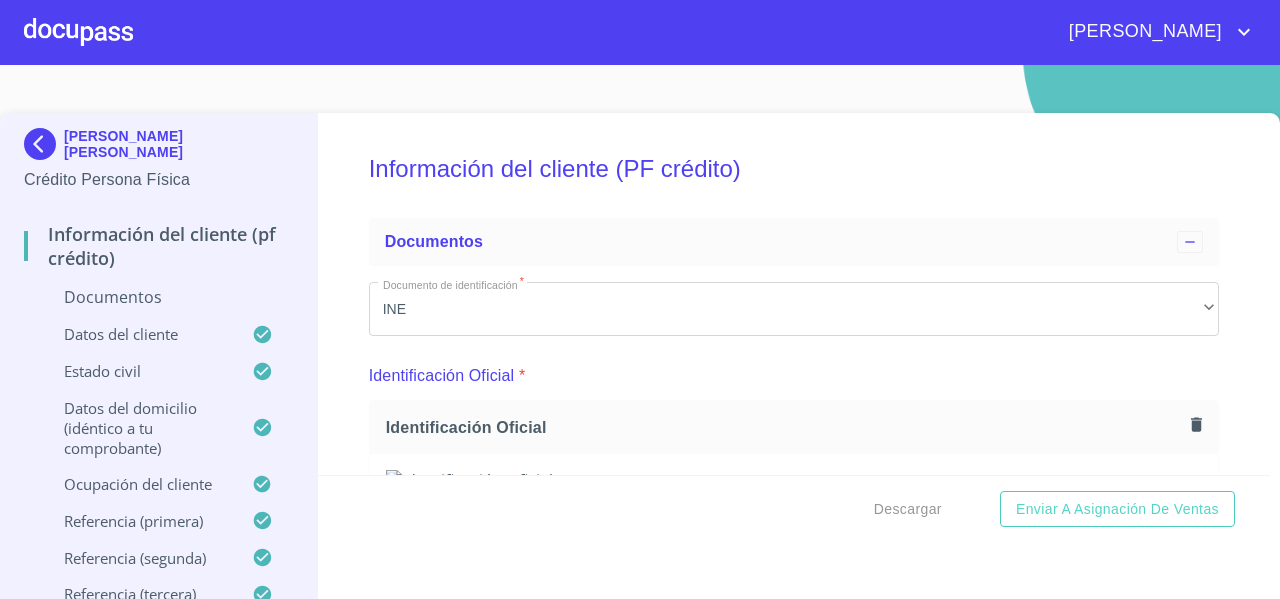 scroll, scrollTop: 0, scrollLeft: 0, axis: both 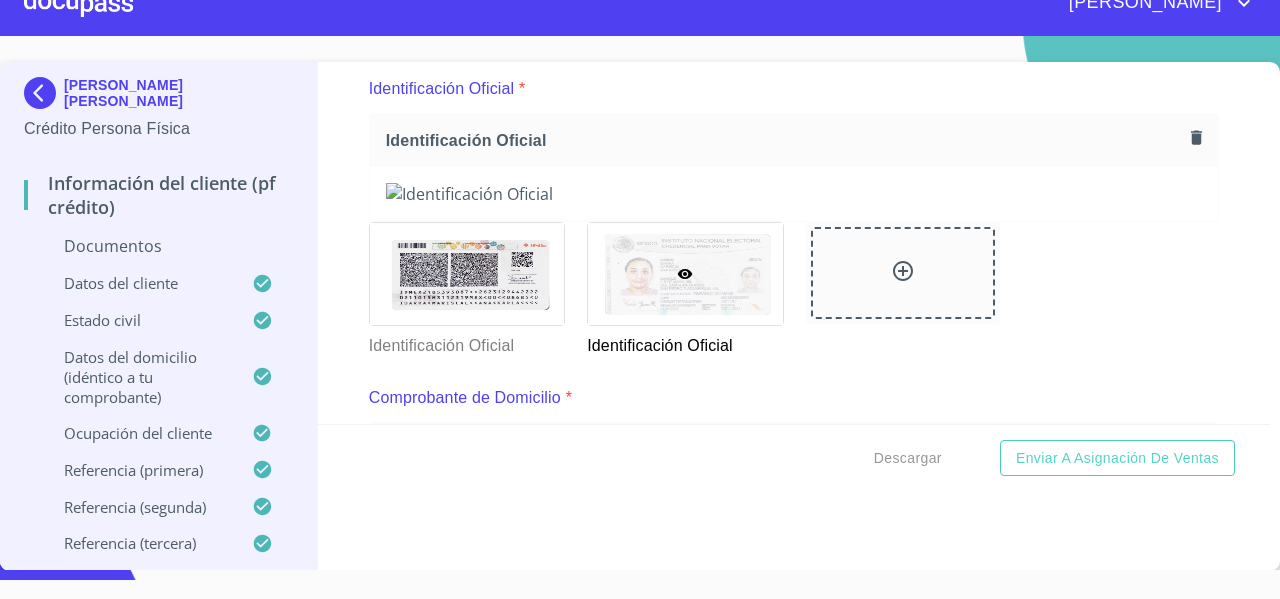 click 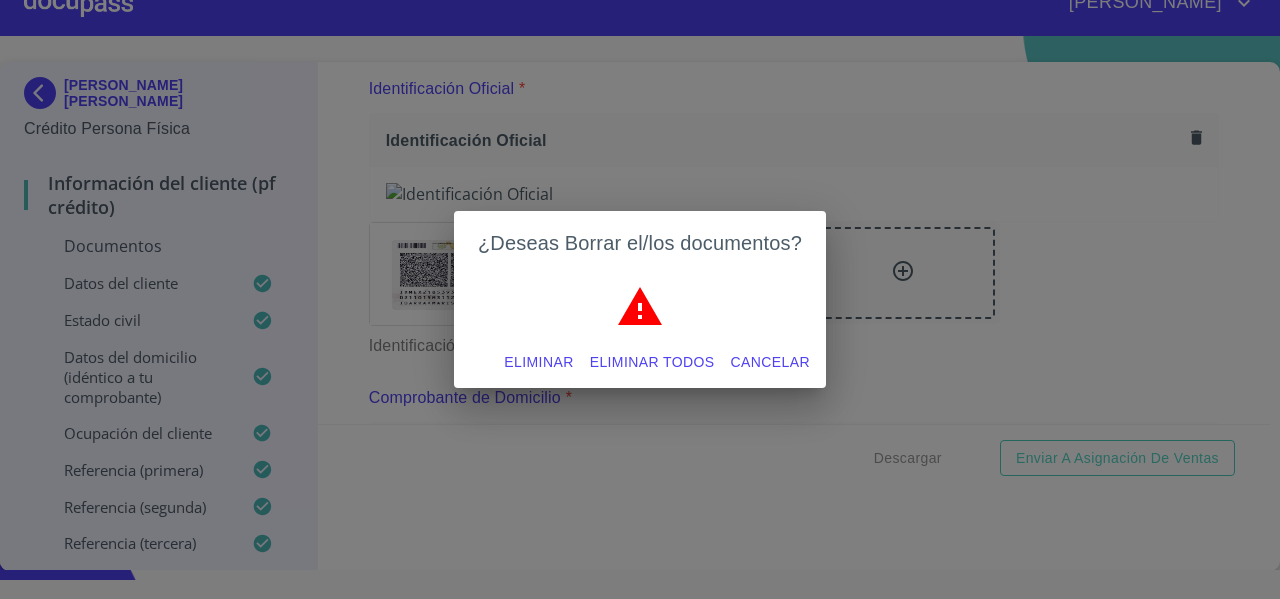 click on "¿Deseas Borrar el/los documentos? Eliminar Eliminar todos Cancelar" at bounding box center [640, 299] 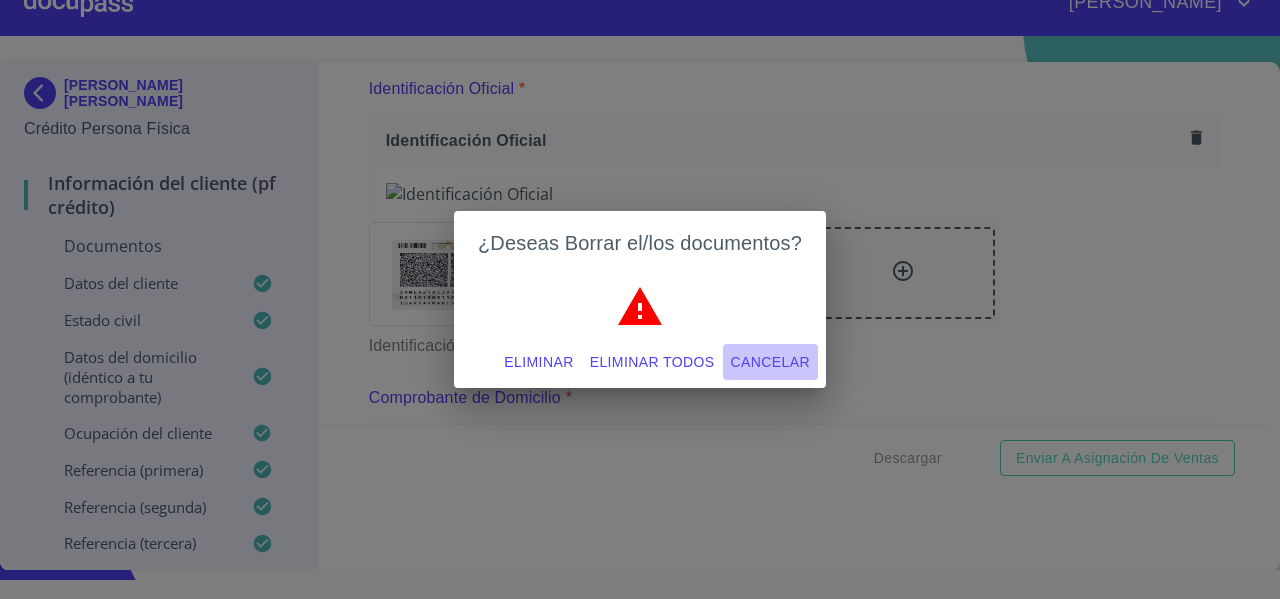 click on "Cancelar" at bounding box center [770, 362] 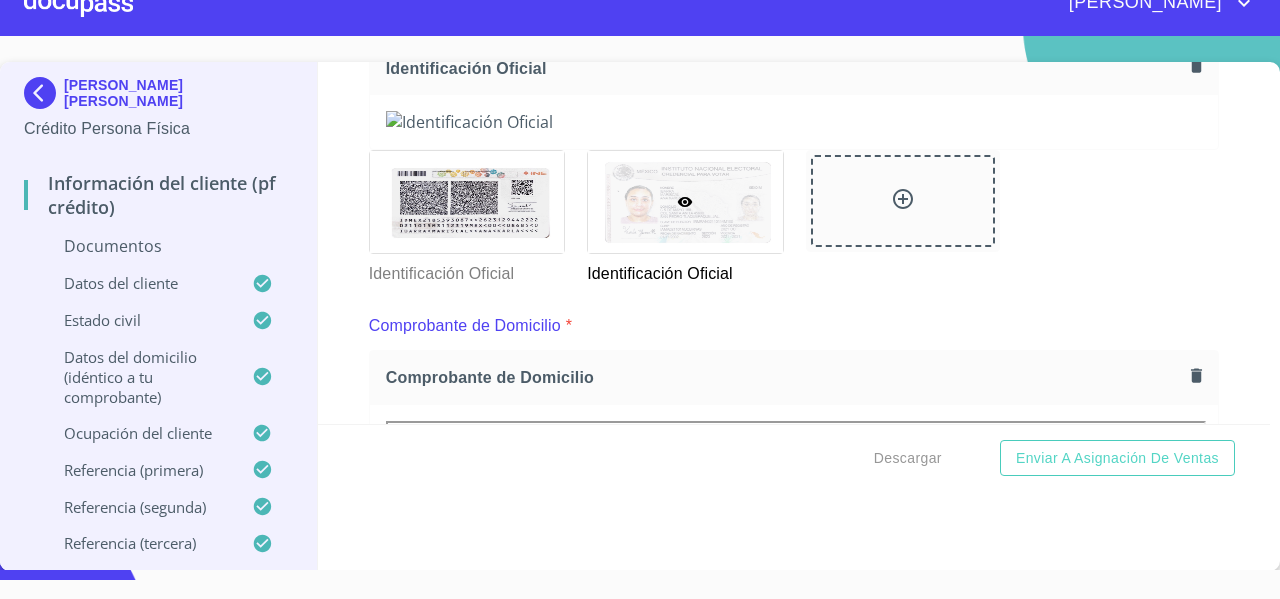 scroll, scrollTop: 306, scrollLeft: 0, axis: vertical 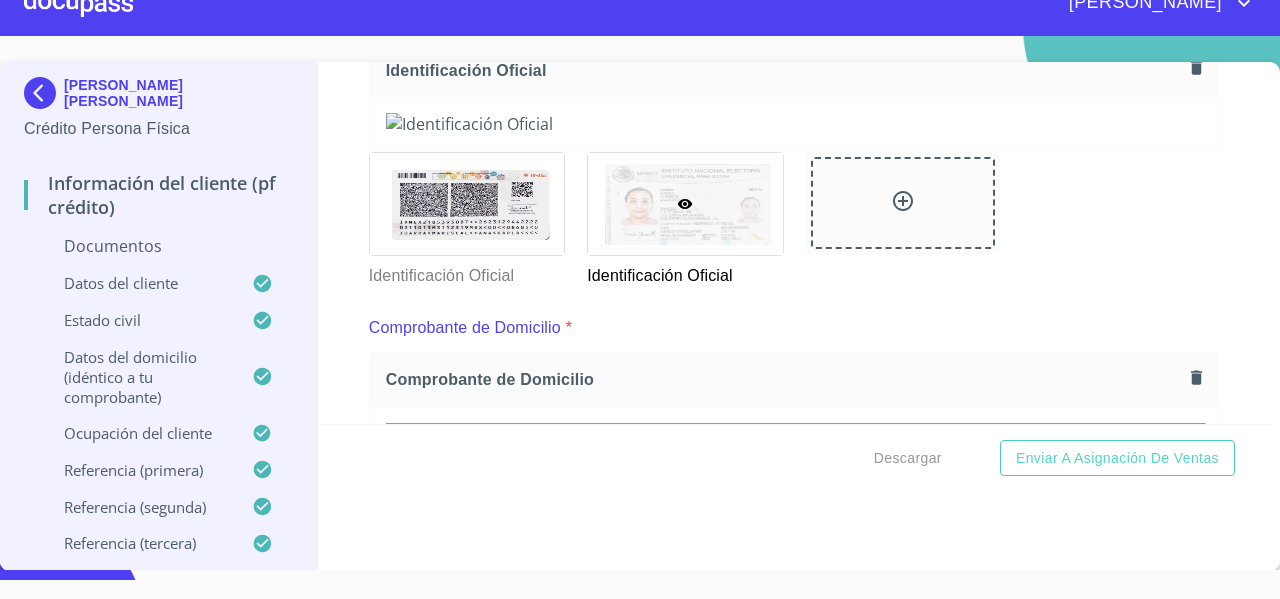 click 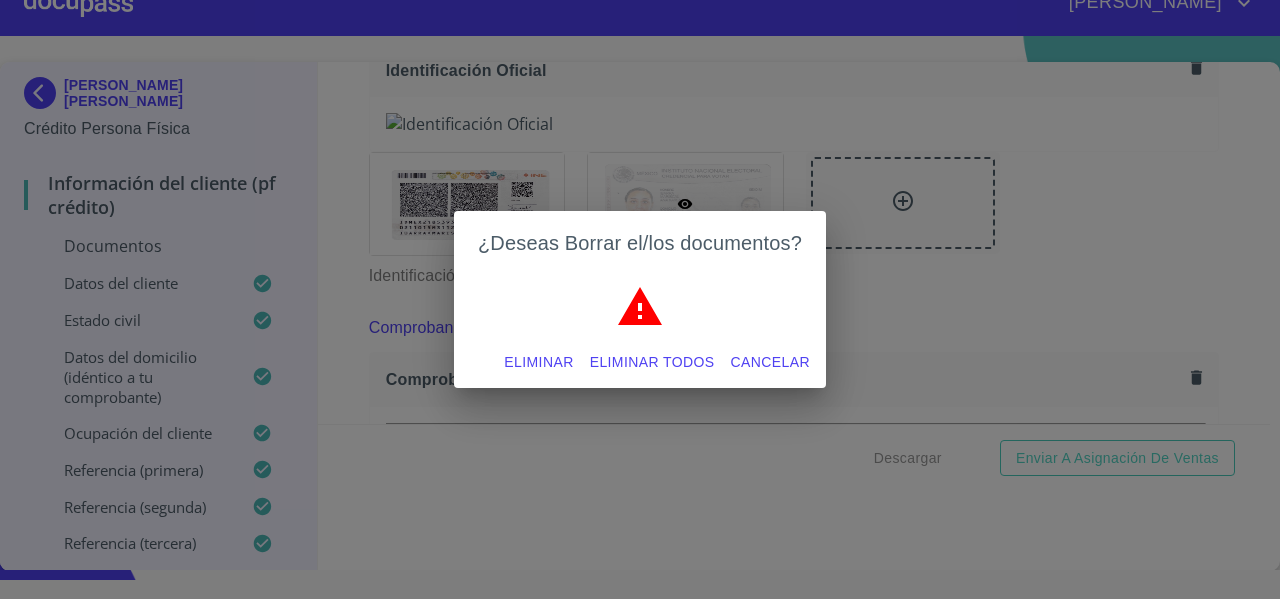 click on "Eliminar todos" at bounding box center [652, 362] 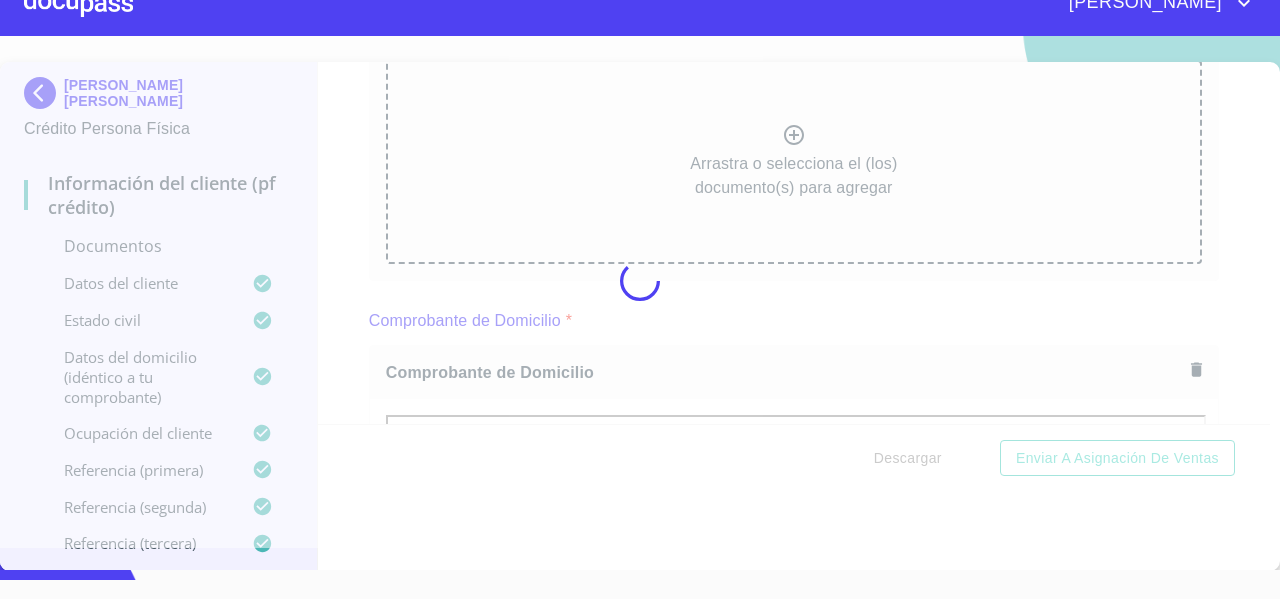 scroll, scrollTop: 297, scrollLeft: 0, axis: vertical 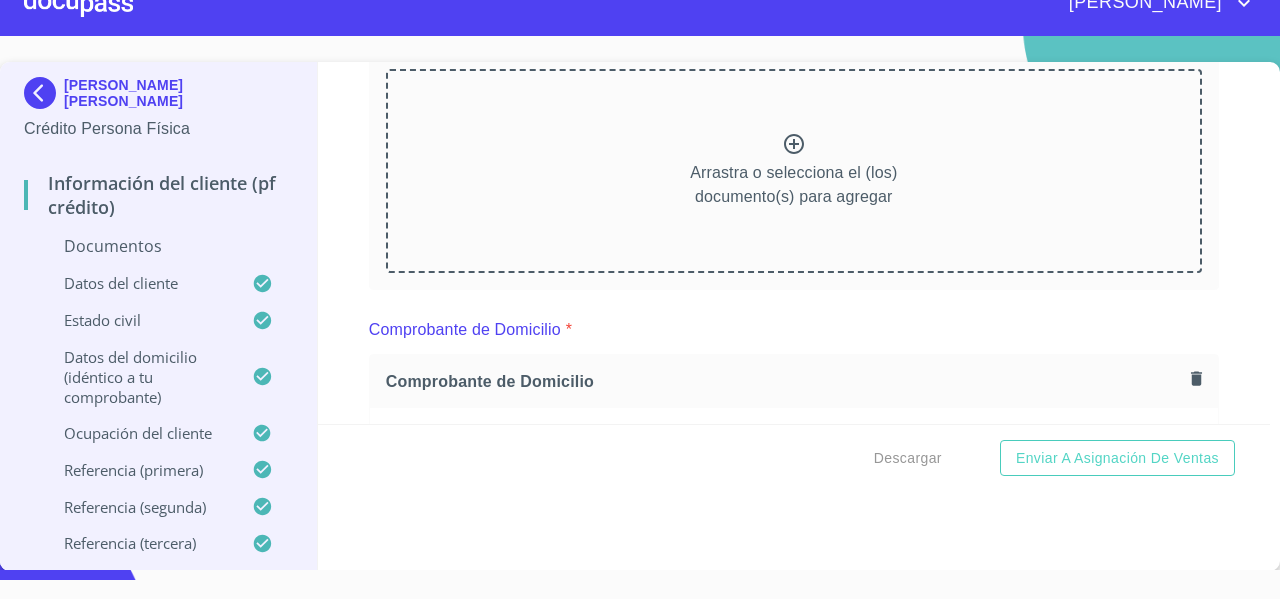 click on "Arrastra o selecciona el (los) documento(s) para agregar" at bounding box center [794, 171] 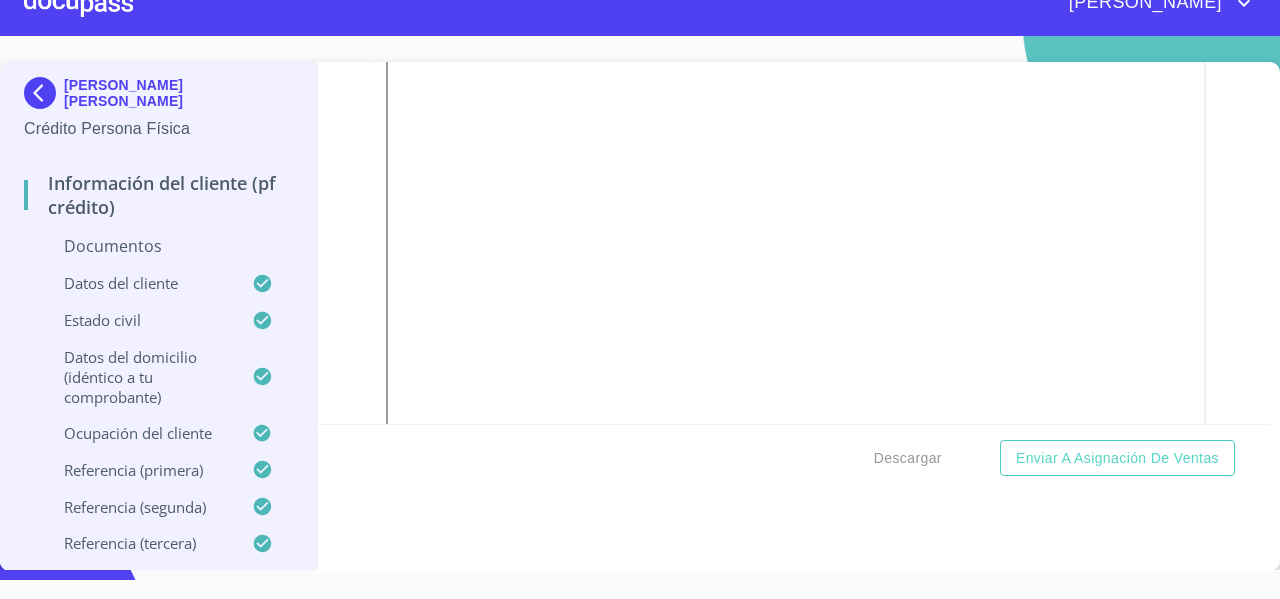scroll, scrollTop: 1207, scrollLeft: 0, axis: vertical 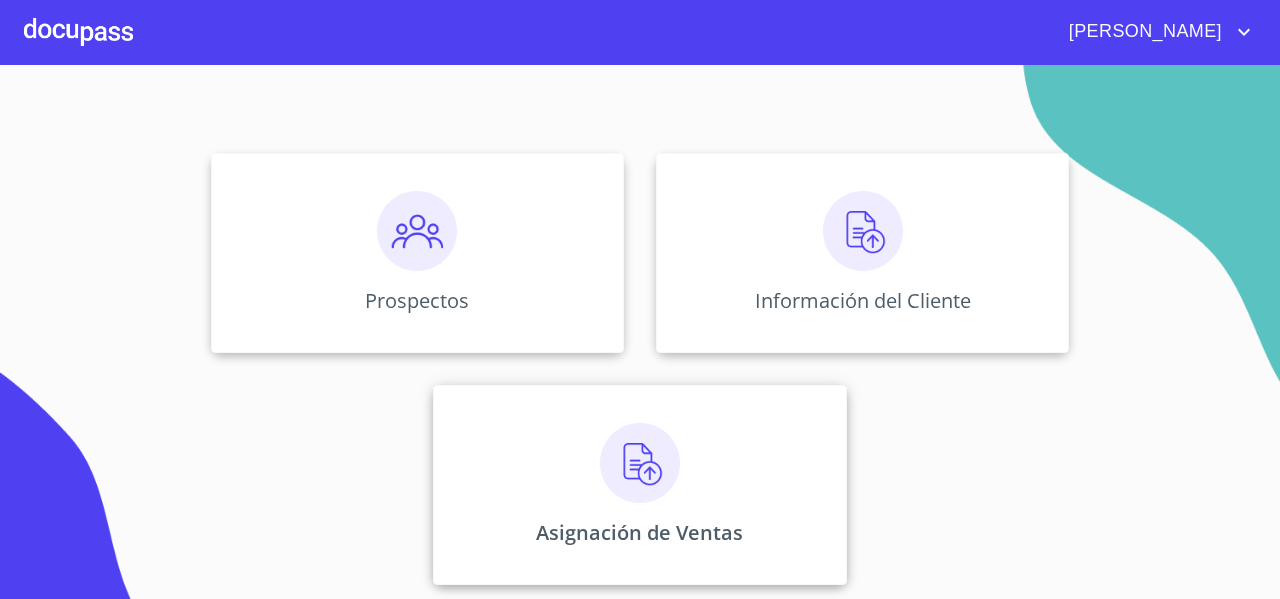 click on "Asignación de Ventas" at bounding box center [639, 485] 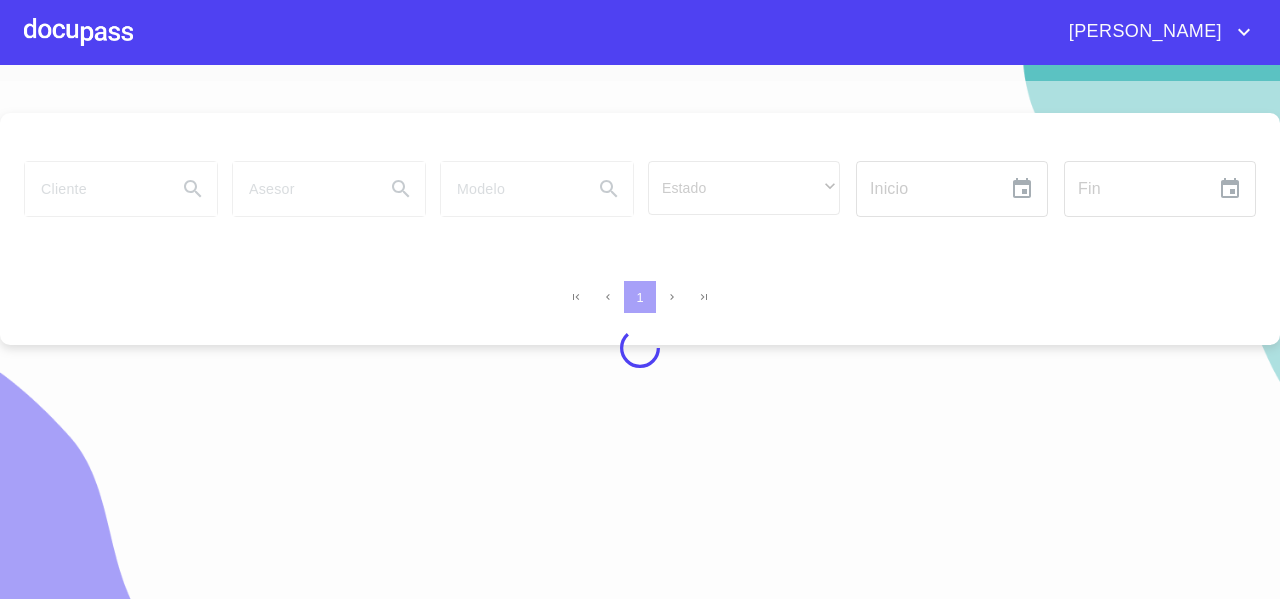 scroll, scrollTop: 24, scrollLeft: 0, axis: vertical 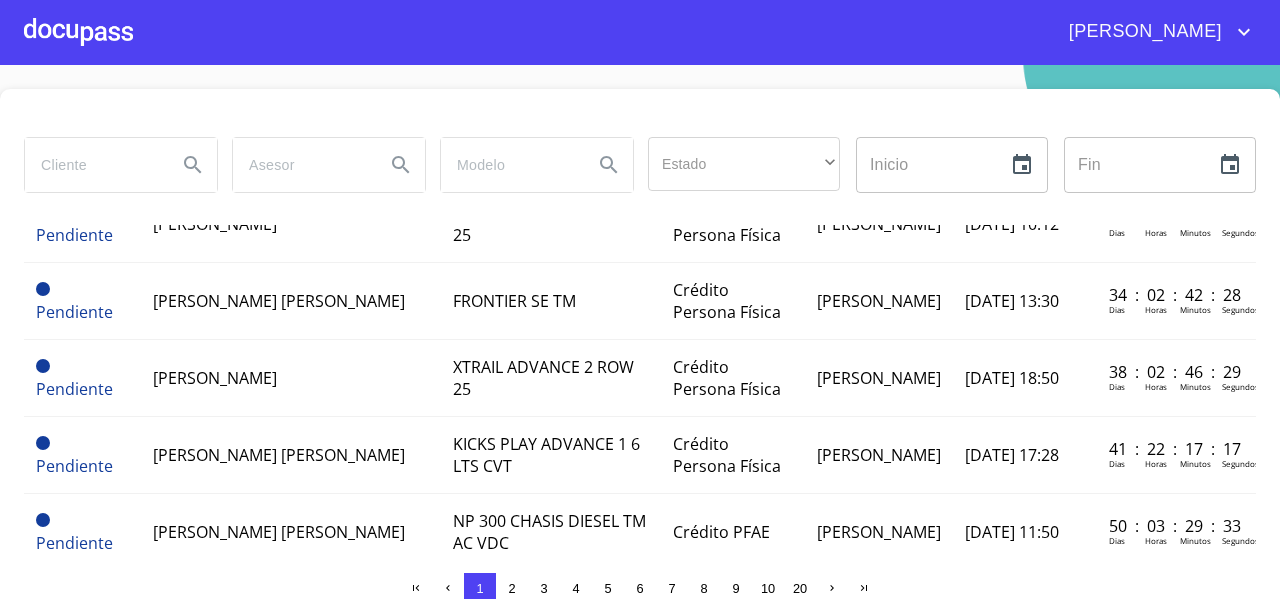 click at bounding box center [78, 32] 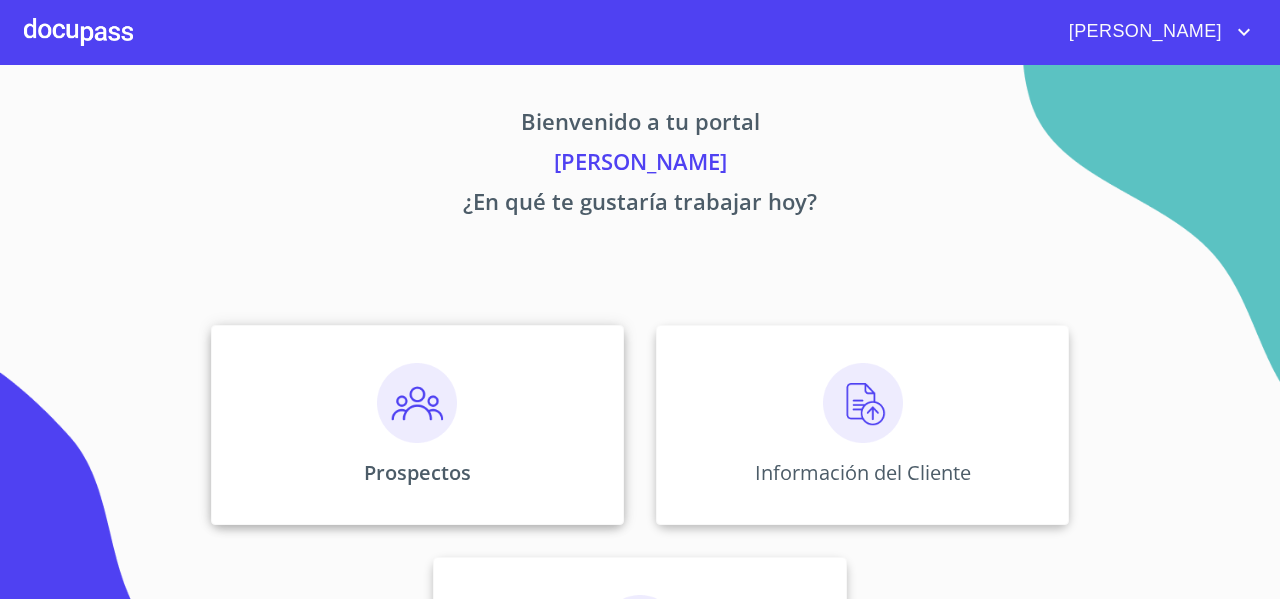 scroll, scrollTop: 172, scrollLeft: 0, axis: vertical 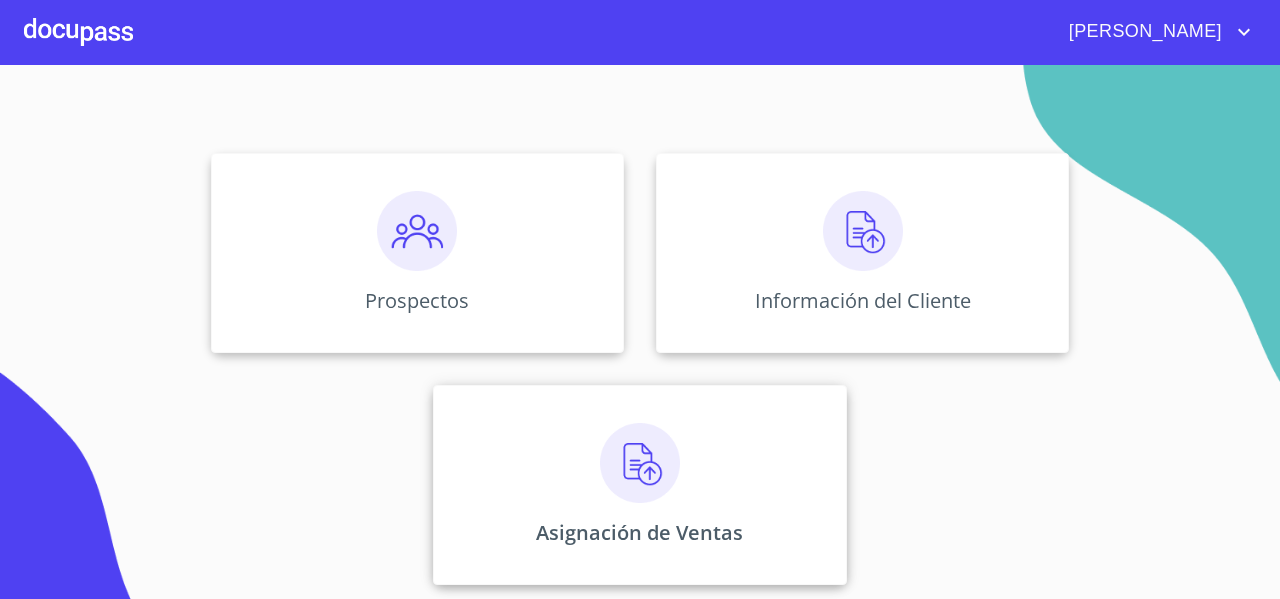 click on "Asignación de Ventas" at bounding box center (639, 485) 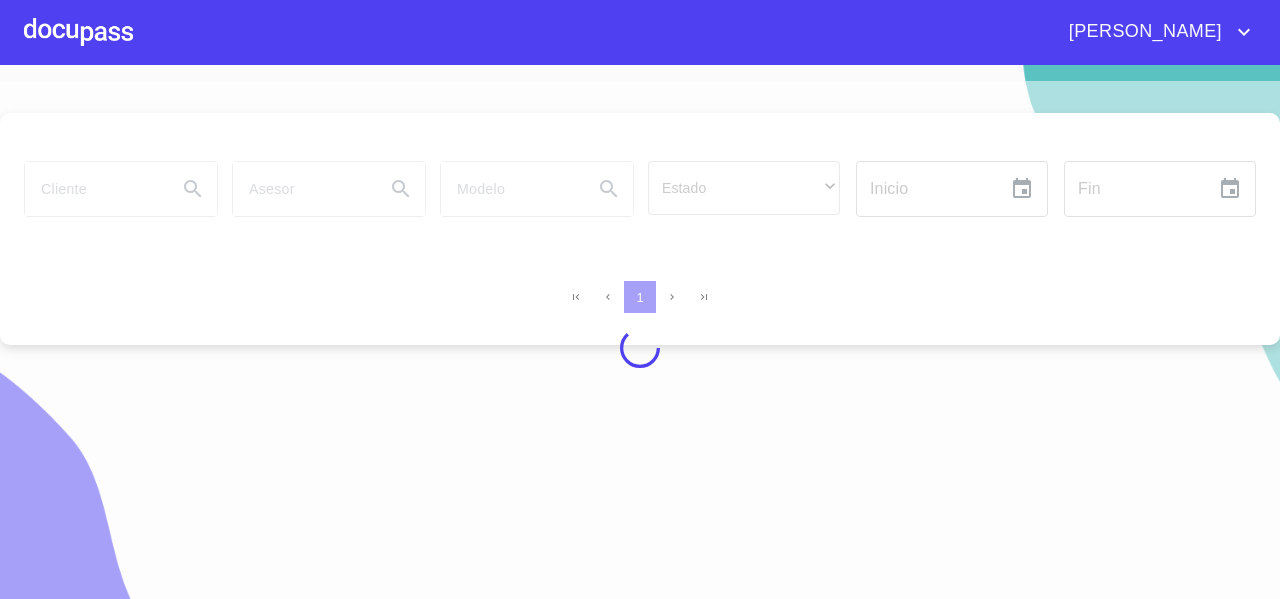 click at bounding box center (640, 348) 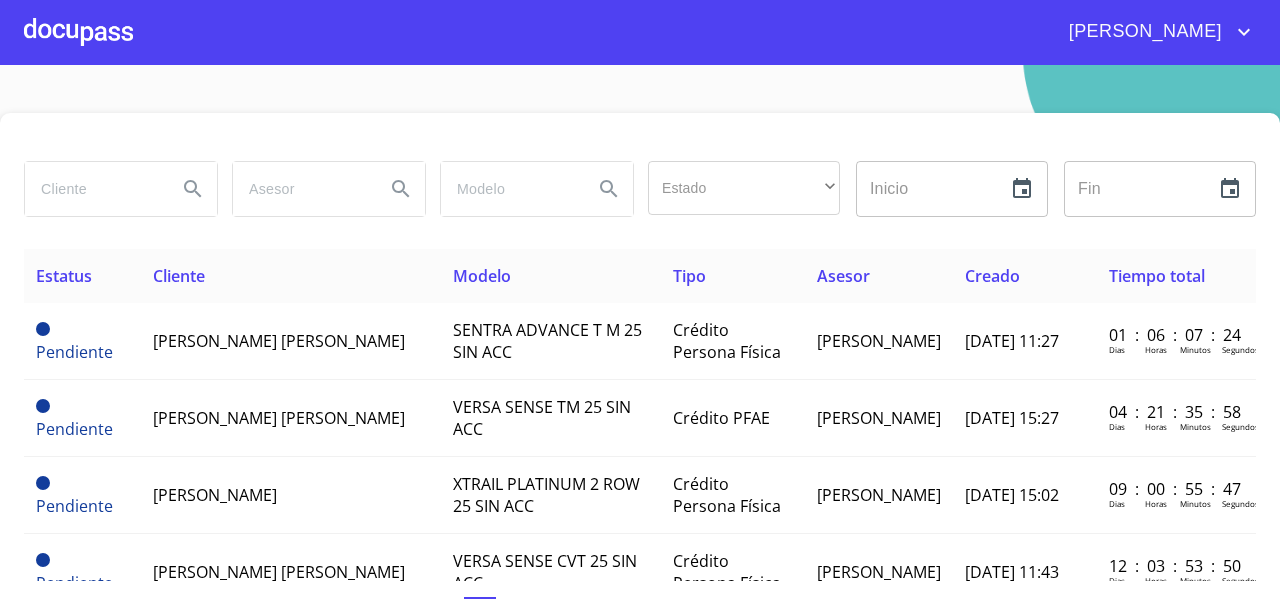 click at bounding box center [93, 189] 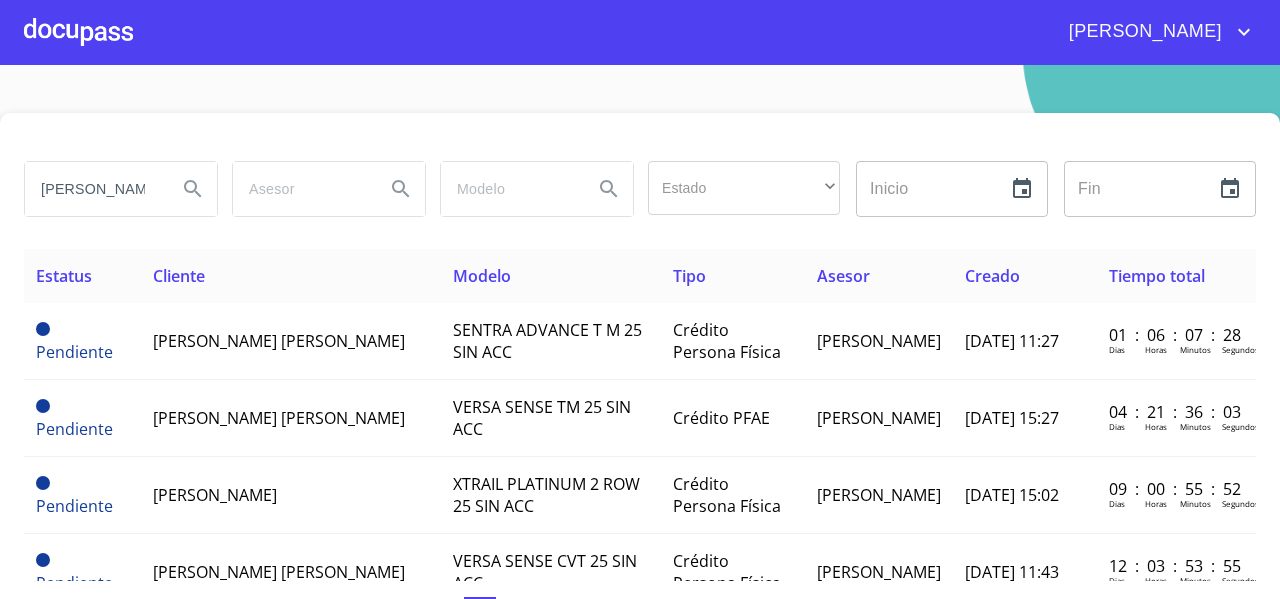 type on "[PERSON_NAME]" 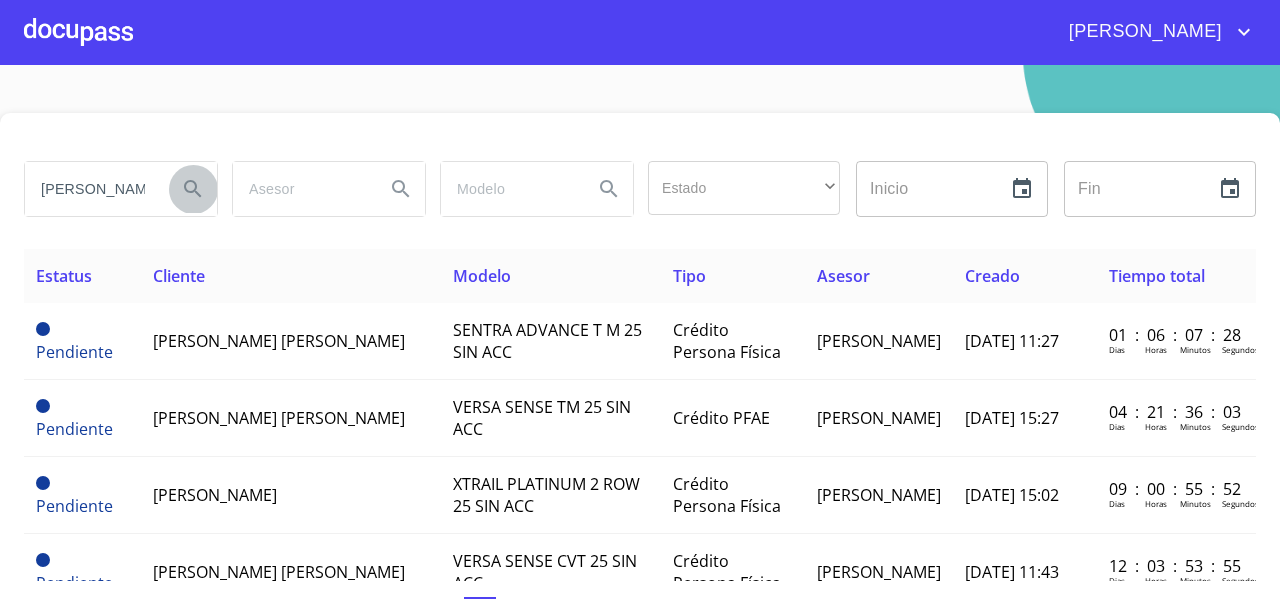 click 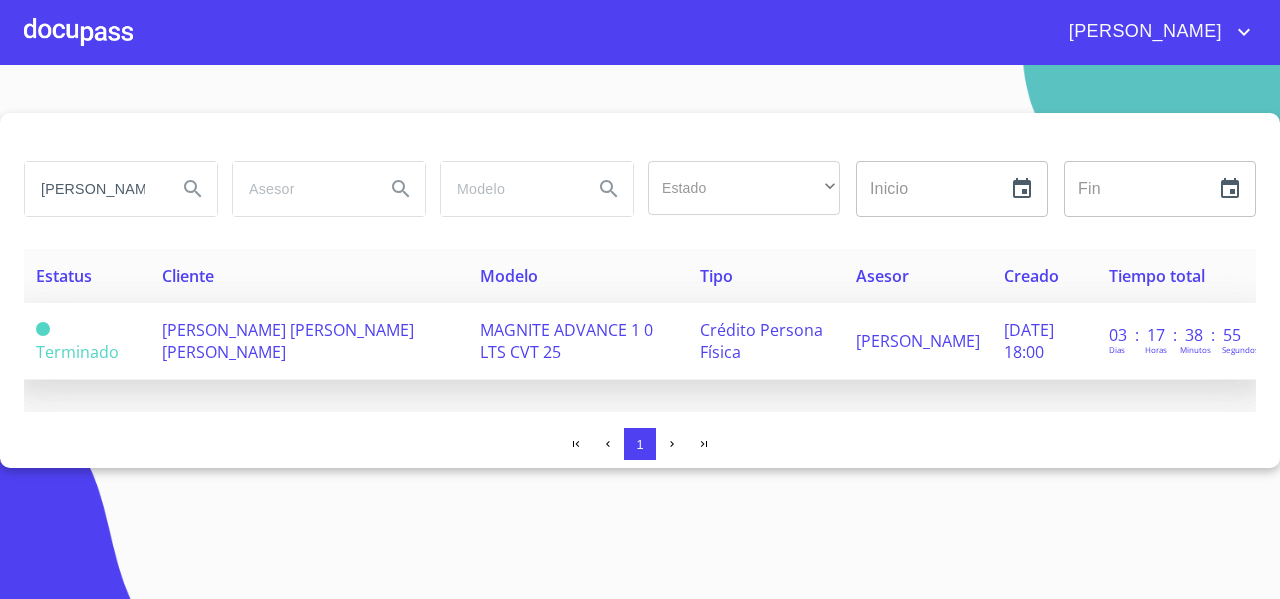 click on "[PERSON_NAME] [PERSON_NAME] [PERSON_NAME]" at bounding box center (309, 341) 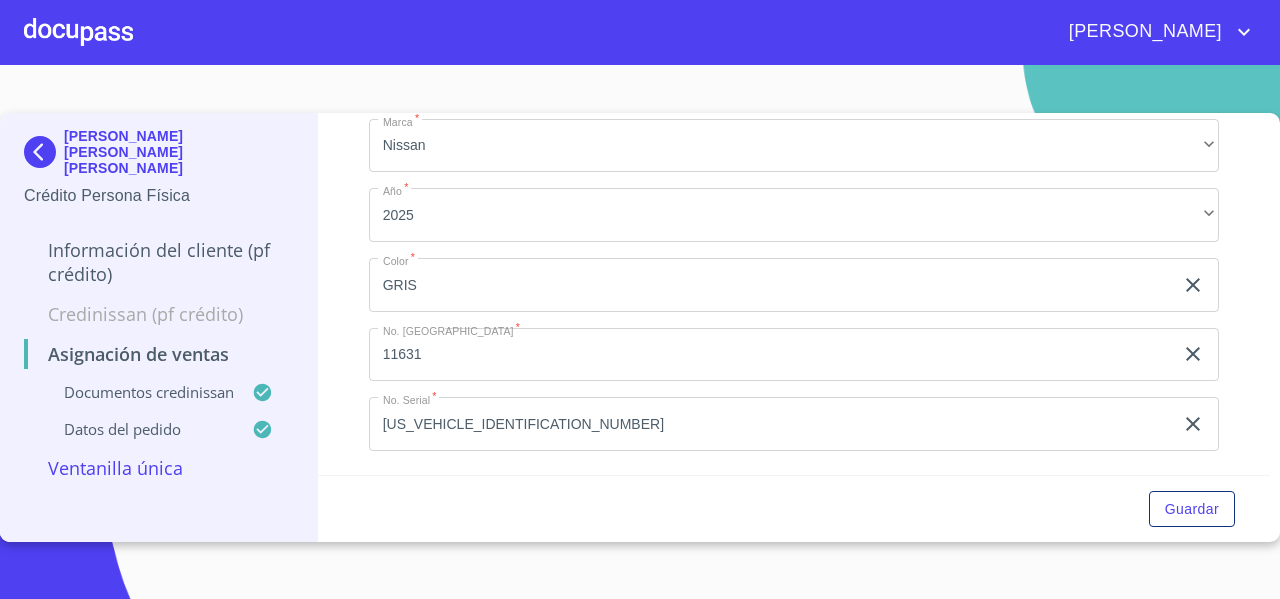 scroll, scrollTop: 667, scrollLeft: 0, axis: vertical 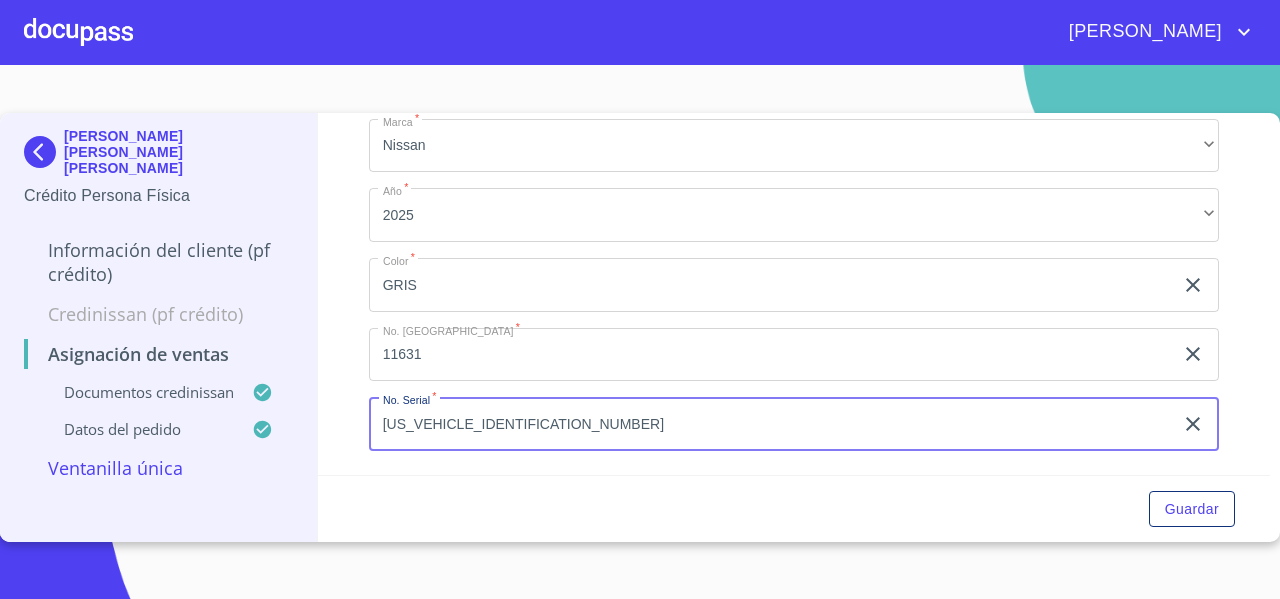 click on "[US_VEHICLE_IDENTIFICATION_NUMBER]" at bounding box center [771, 424] 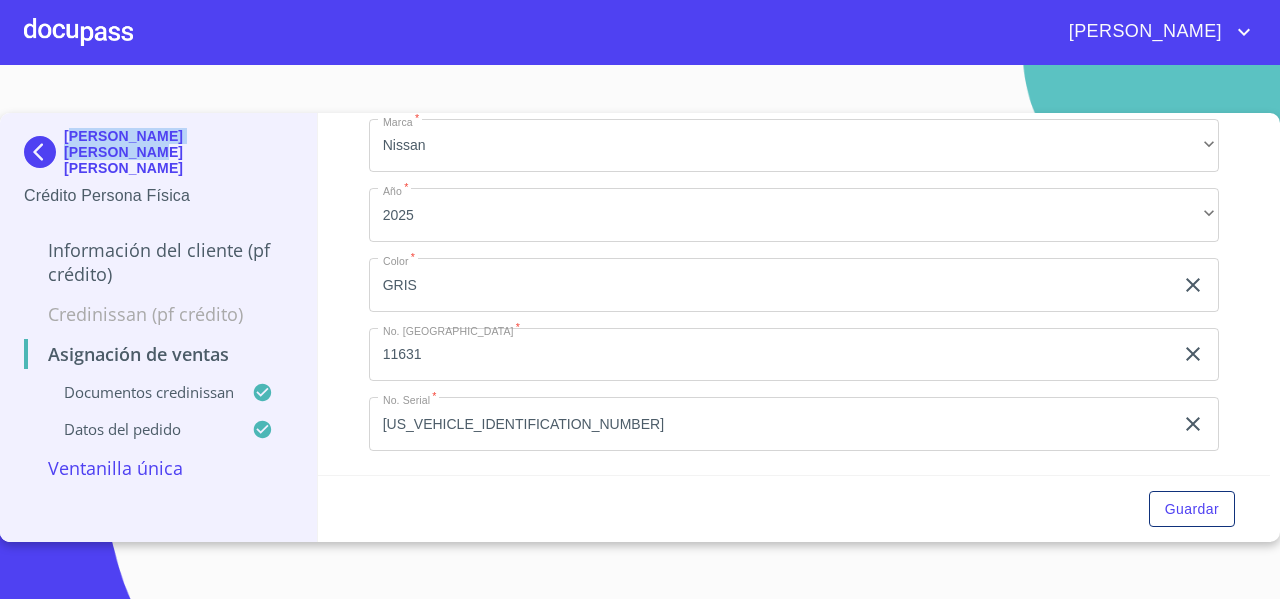 drag, startPoint x: 293, startPoint y: 148, endPoint x: 76, endPoint y: 125, distance: 218.21548 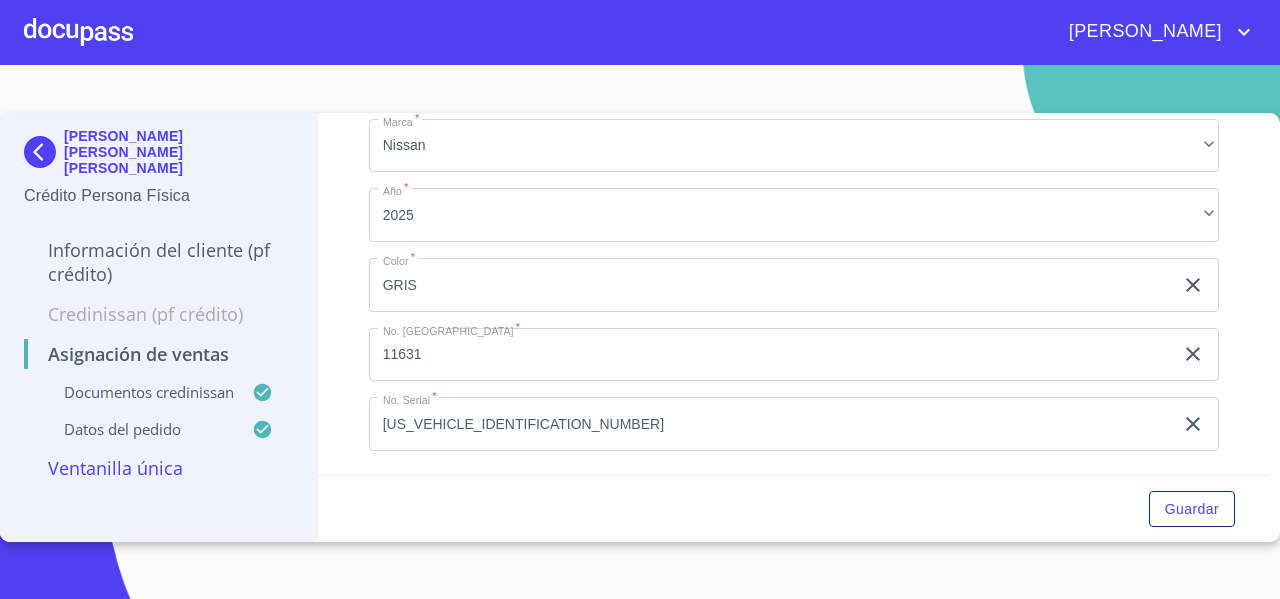 click on "[PERSON_NAME] [PERSON_NAME] [PERSON_NAME] Persona Física Información del cliente (PF crédito) Credinissan (PF crédito) Asignación de Ventas Documentos CrediNissan Datos del pedido Ventanilla única" at bounding box center (159, 327) 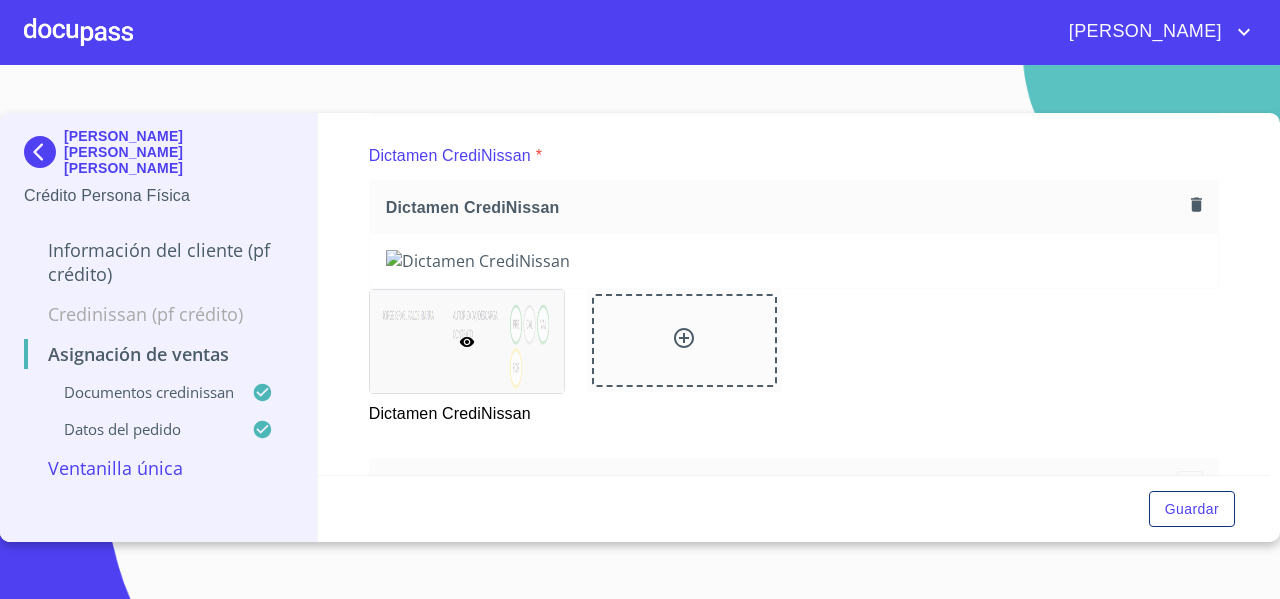 scroll, scrollTop: 0, scrollLeft: 0, axis: both 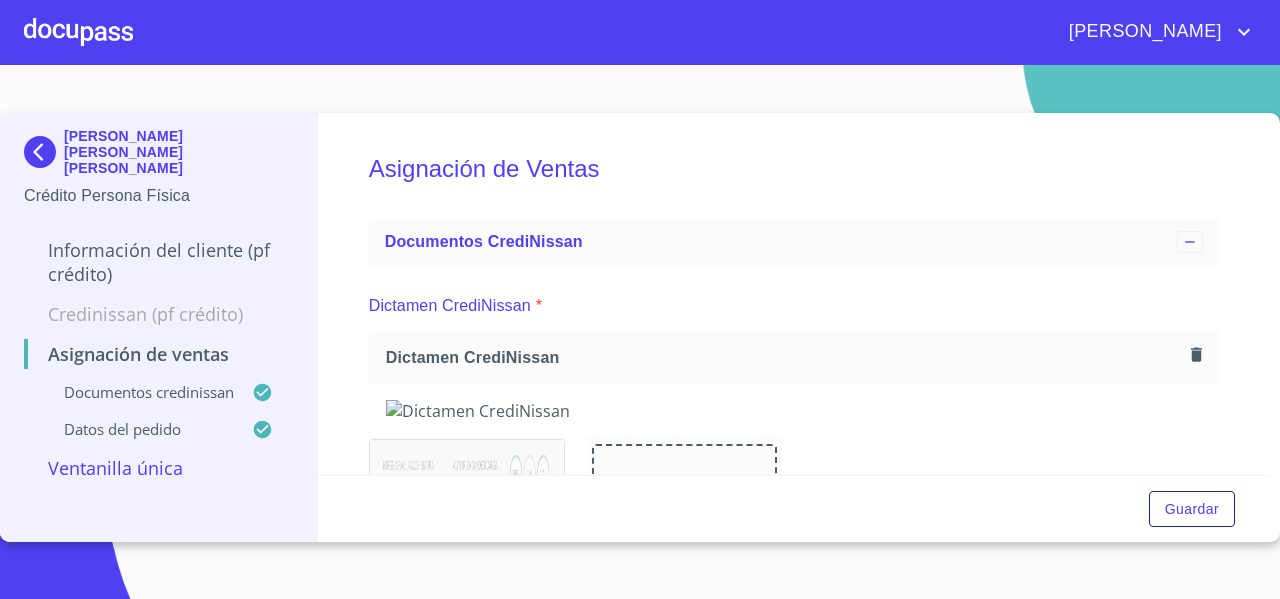 click at bounding box center [44, 152] 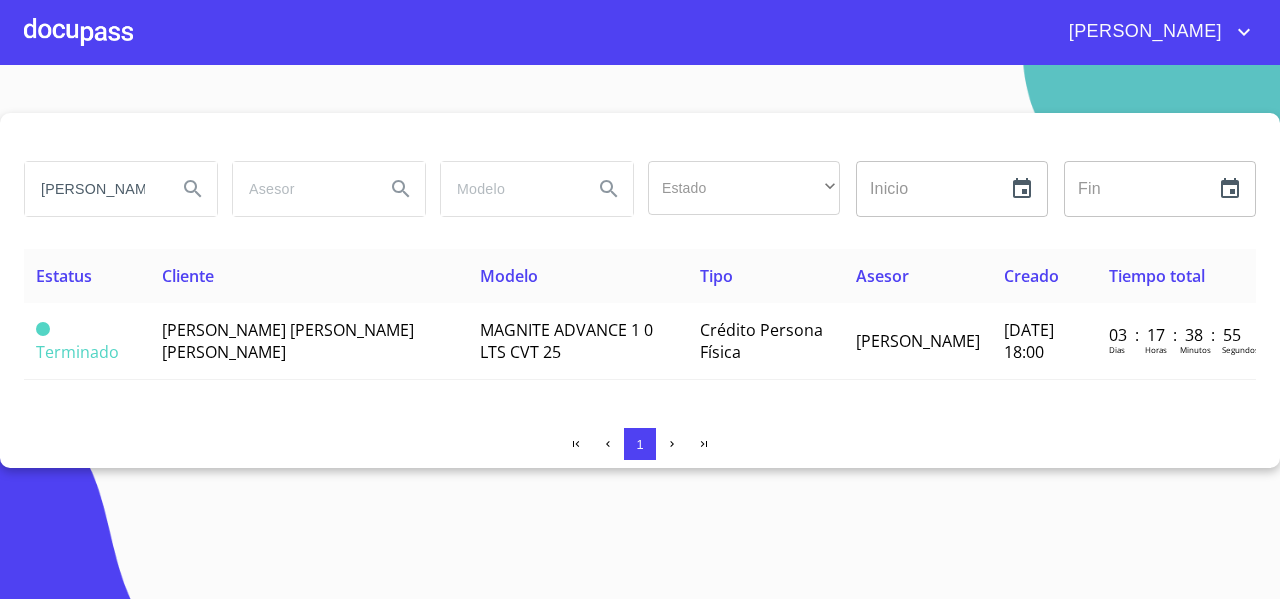 click at bounding box center (78, 32) 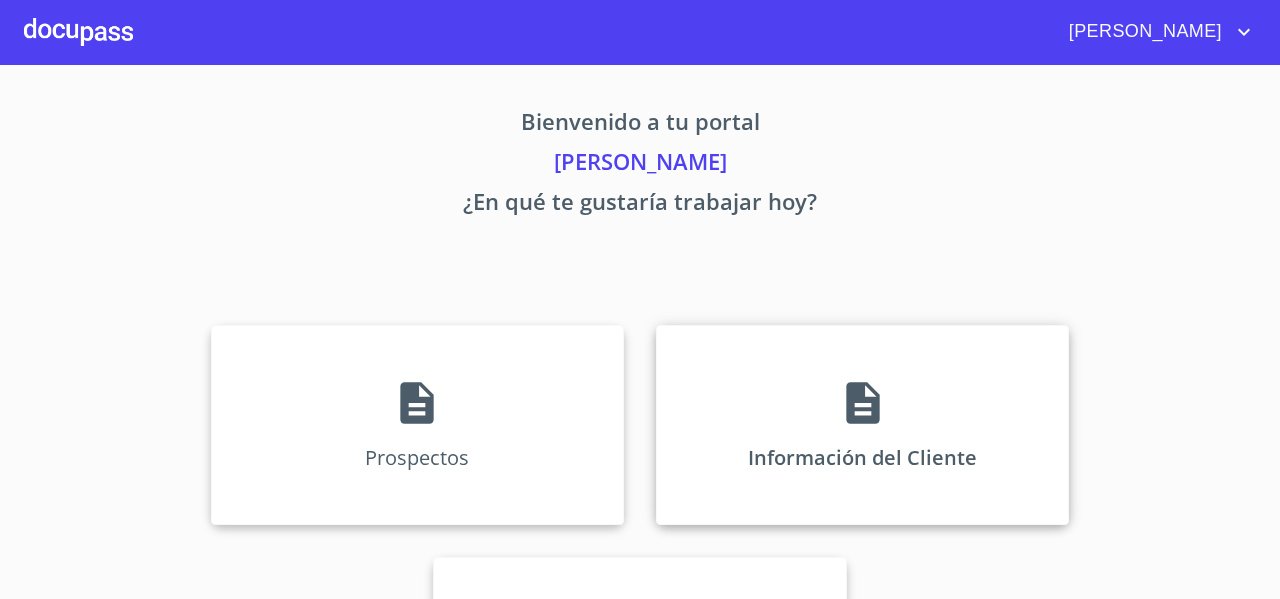 click on "Información del Cliente" at bounding box center (862, 425) 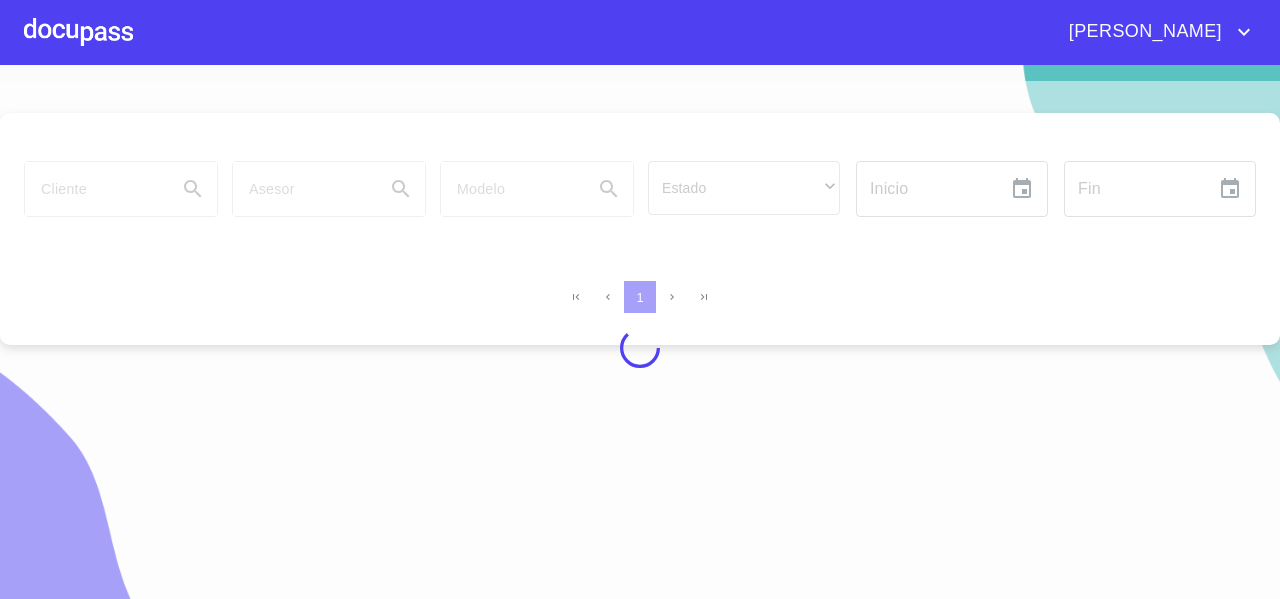 click at bounding box center [640, 348] 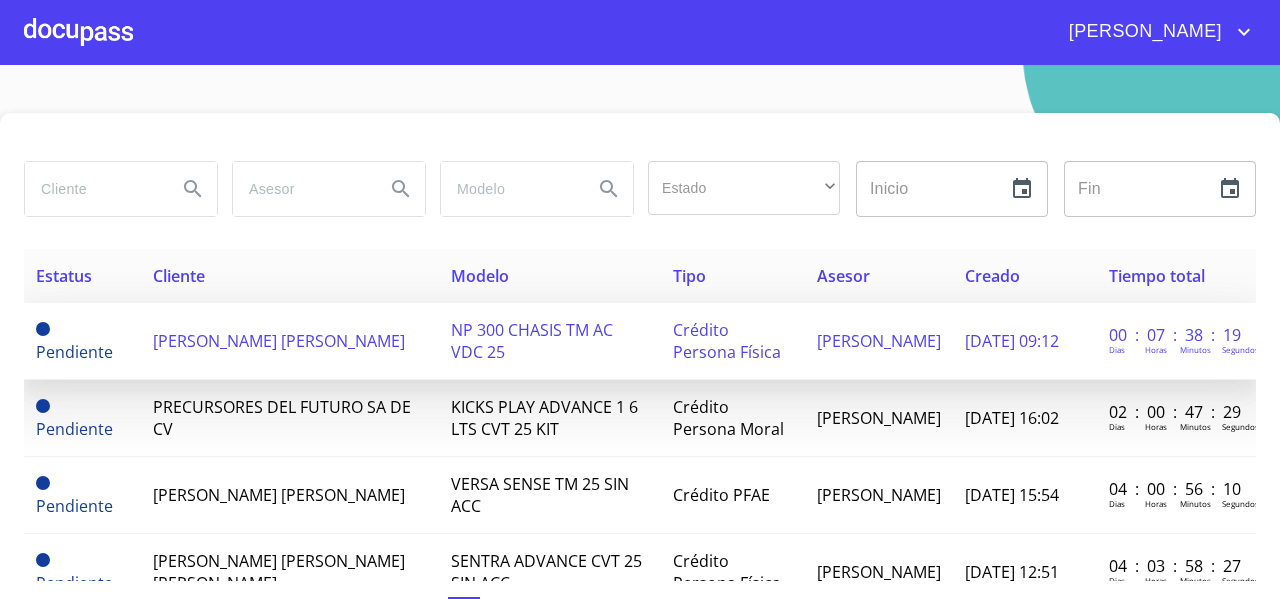 click on "[PERSON_NAME] [PERSON_NAME]" at bounding box center [279, 341] 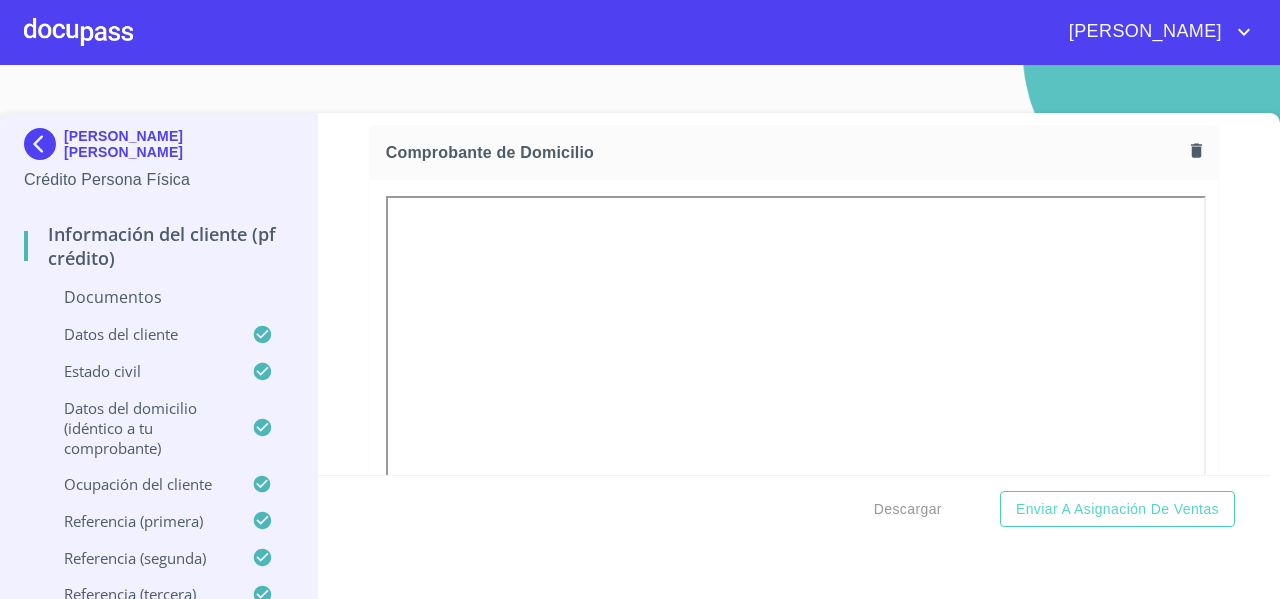 scroll, scrollTop: 1106, scrollLeft: 0, axis: vertical 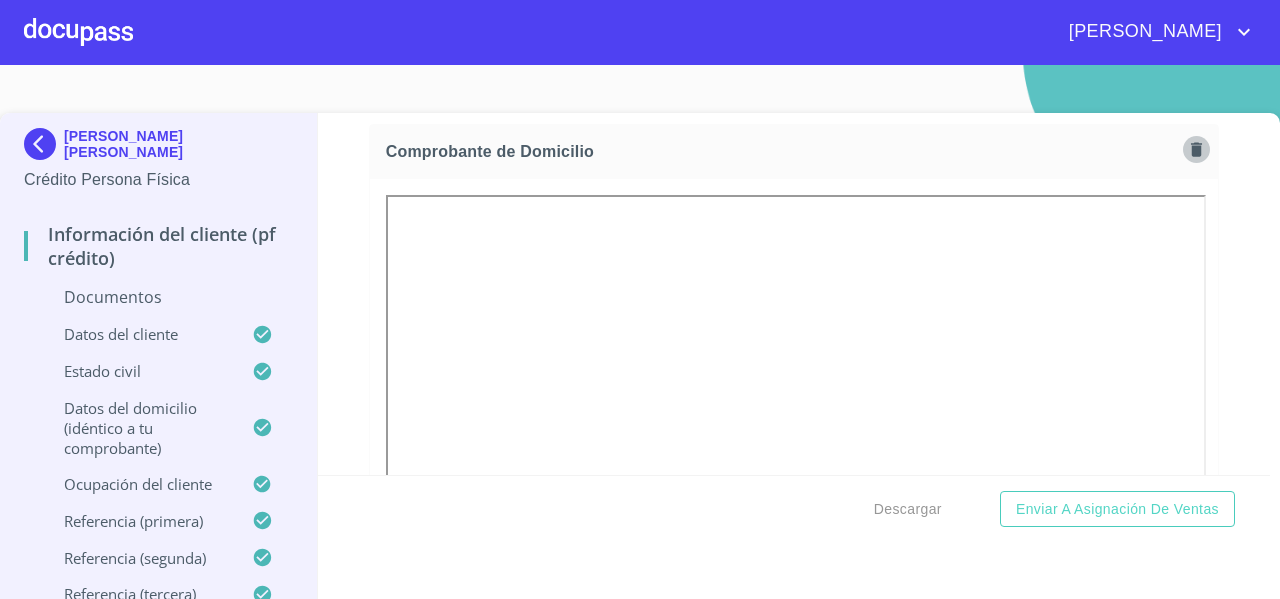 click 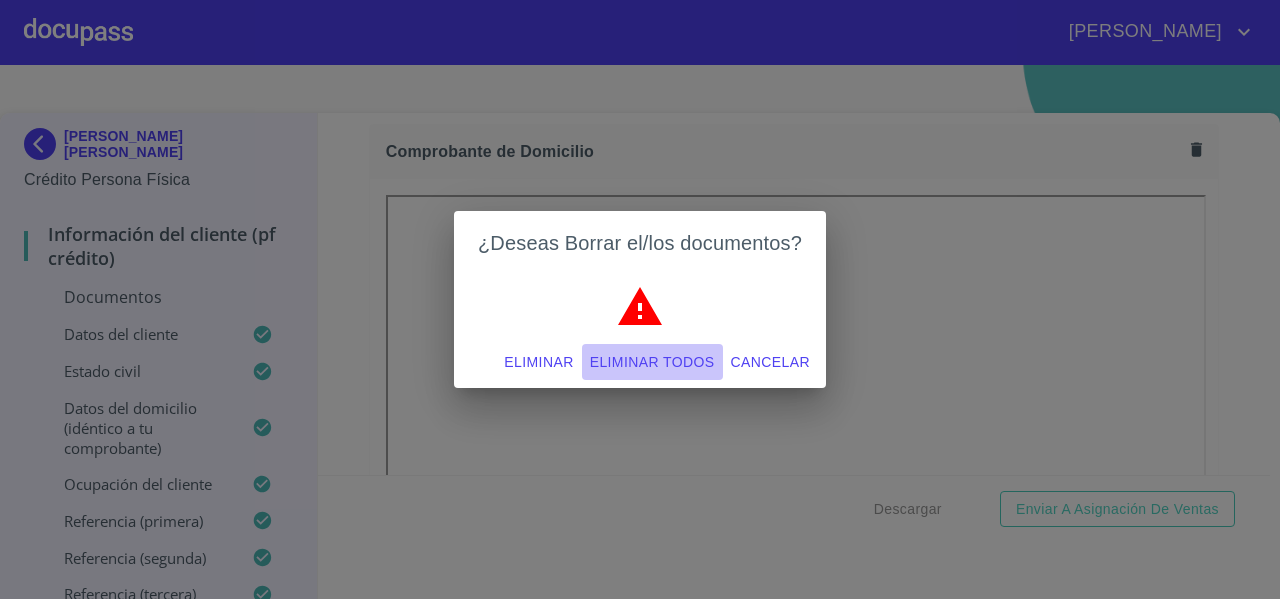 click on "Eliminar todos" at bounding box center (652, 362) 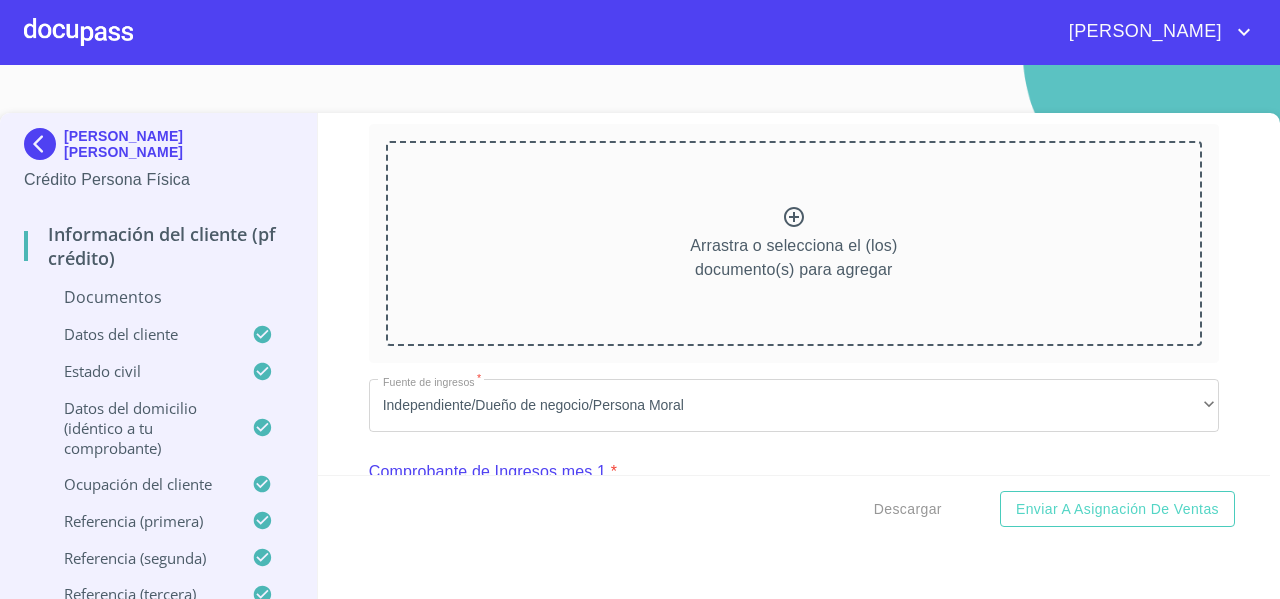 click on "Arrastra o selecciona el (los) documento(s) para agregar" at bounding box center (794, 243) 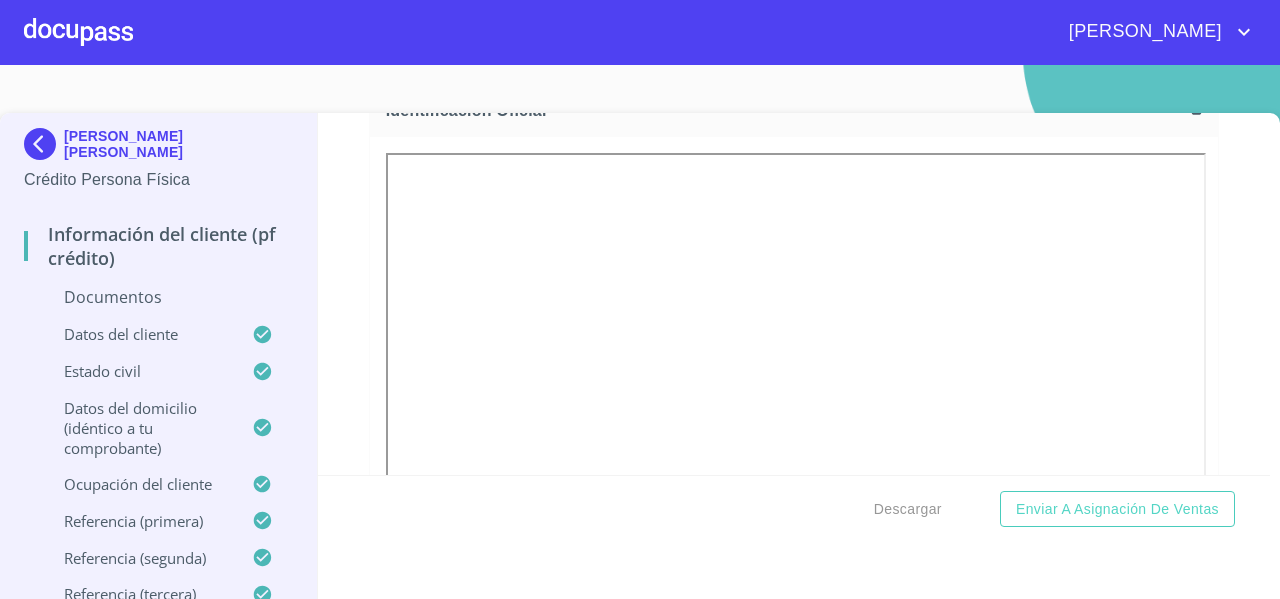 scroll, scrollTop: 311, scrollLeft: 0, axis: vertical 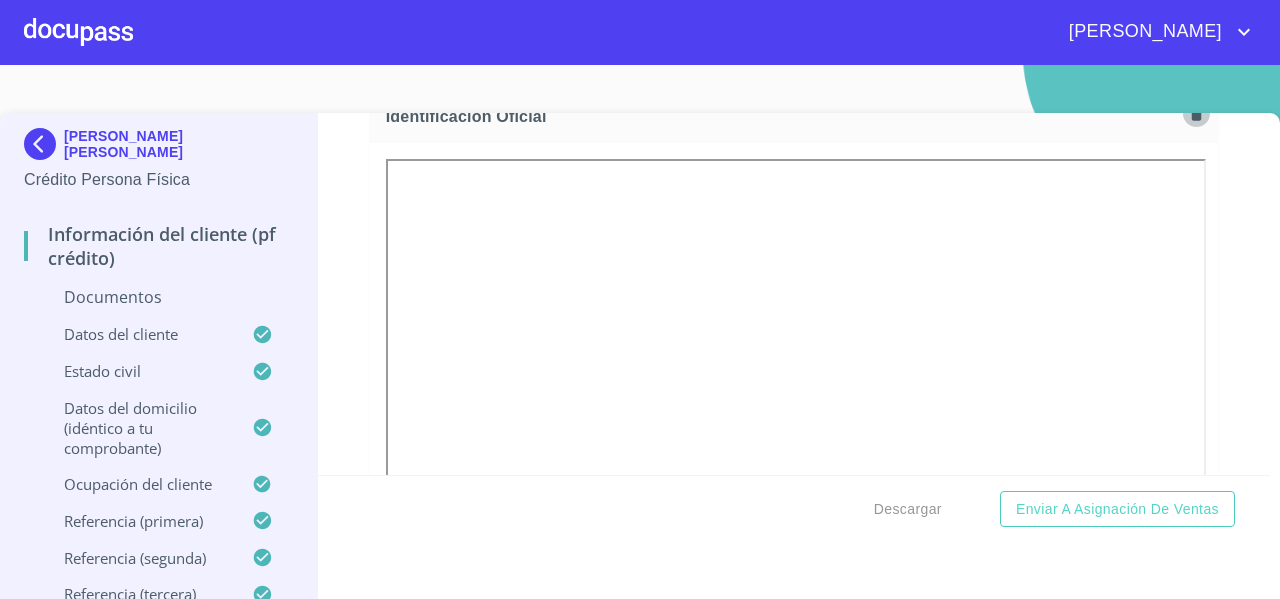 click 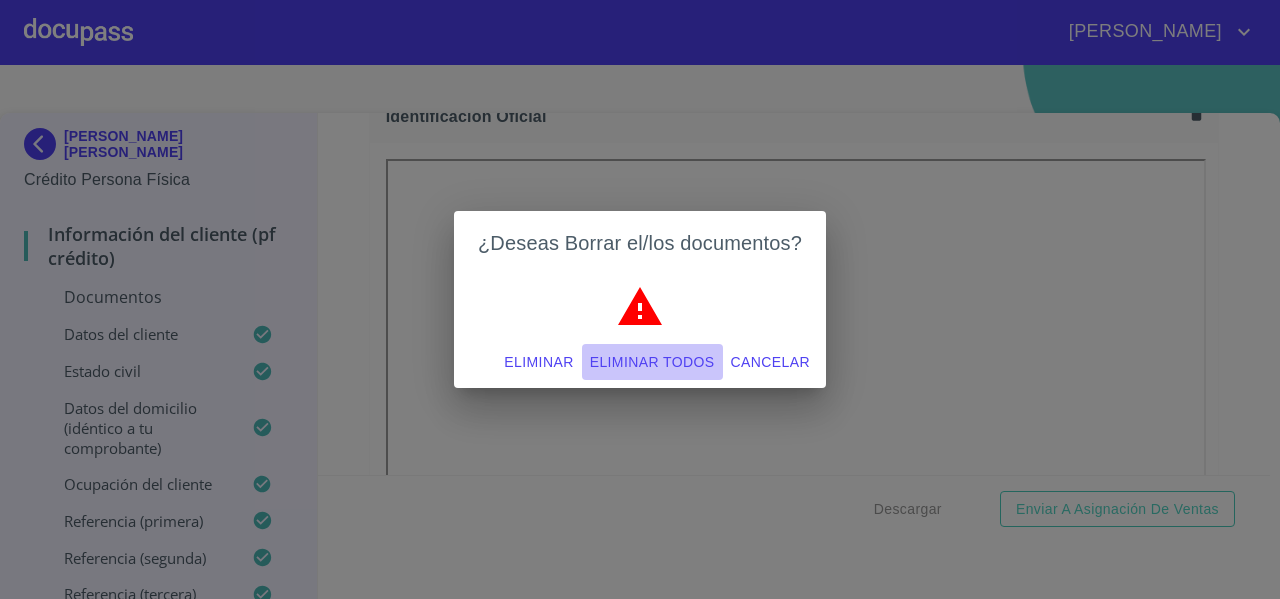 click on "Eliminar todos" at bounding box center [652, 362] 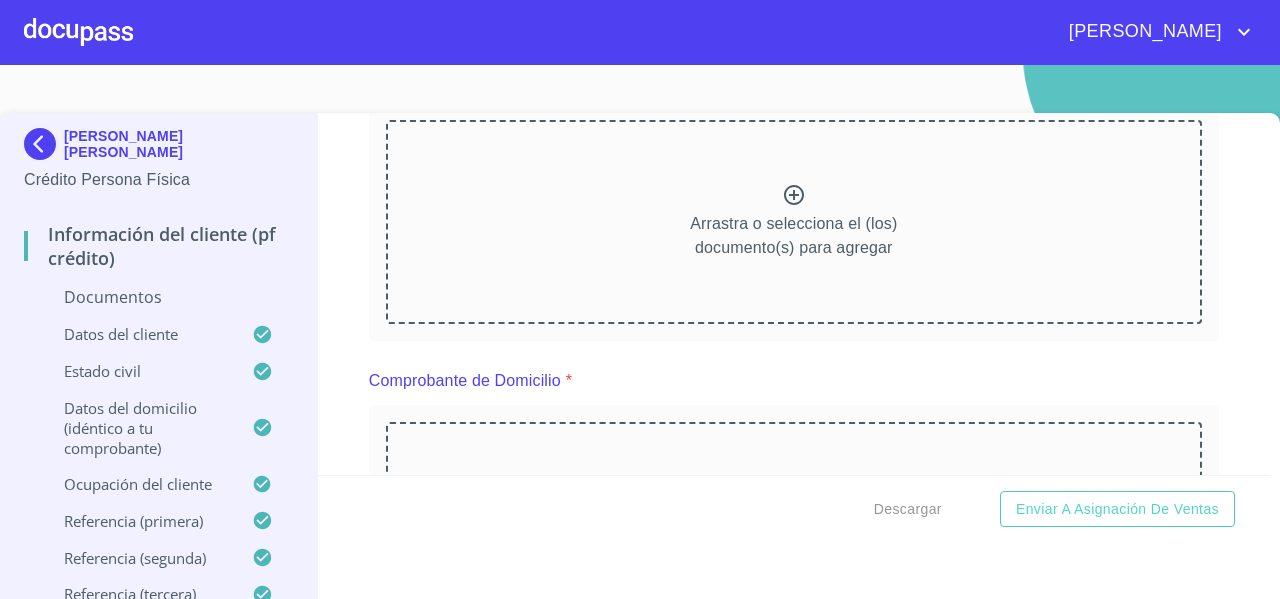 click on "Arrastra o selecciona el (los) documento(s) para agregar" at bounding box center [794, 222] 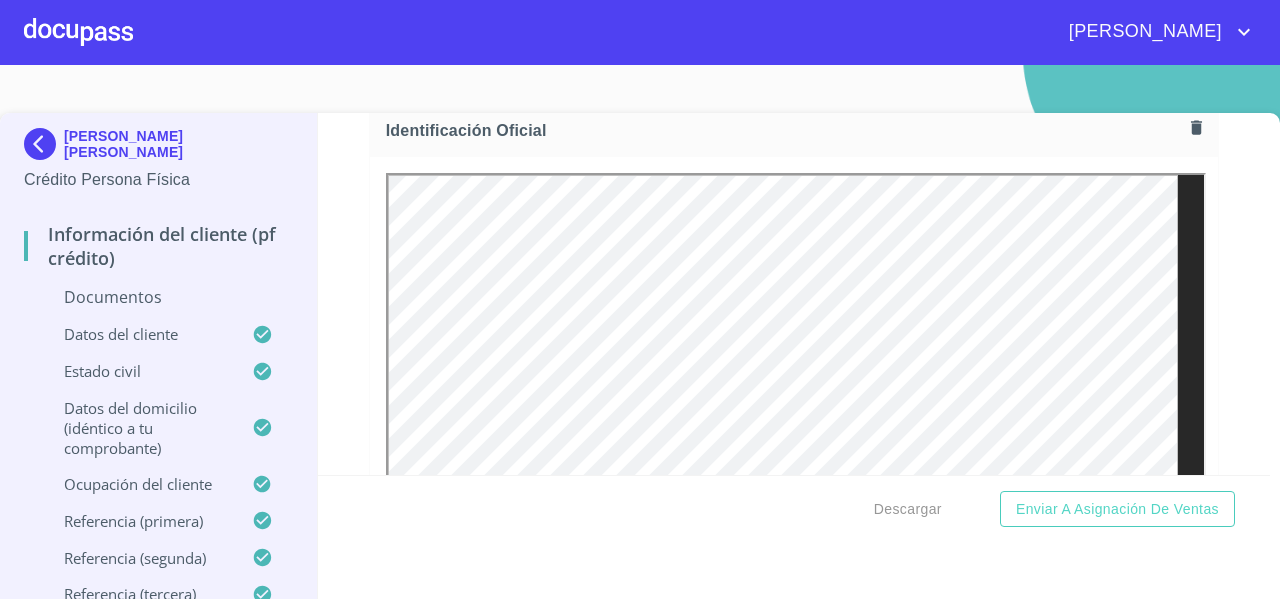 scroll, scrollTop: 0, scrollLeft: 0, axis: both 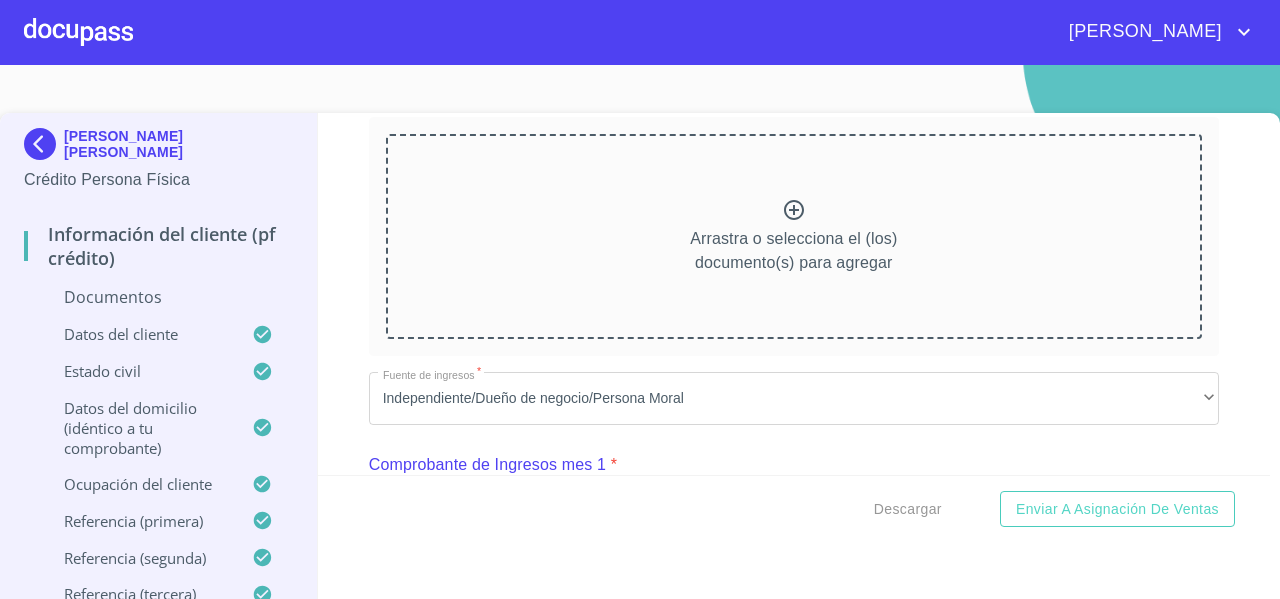 click on "Arrastra o selecciona el (los) documento(s) para agregar" at bounding box center [793, 251] 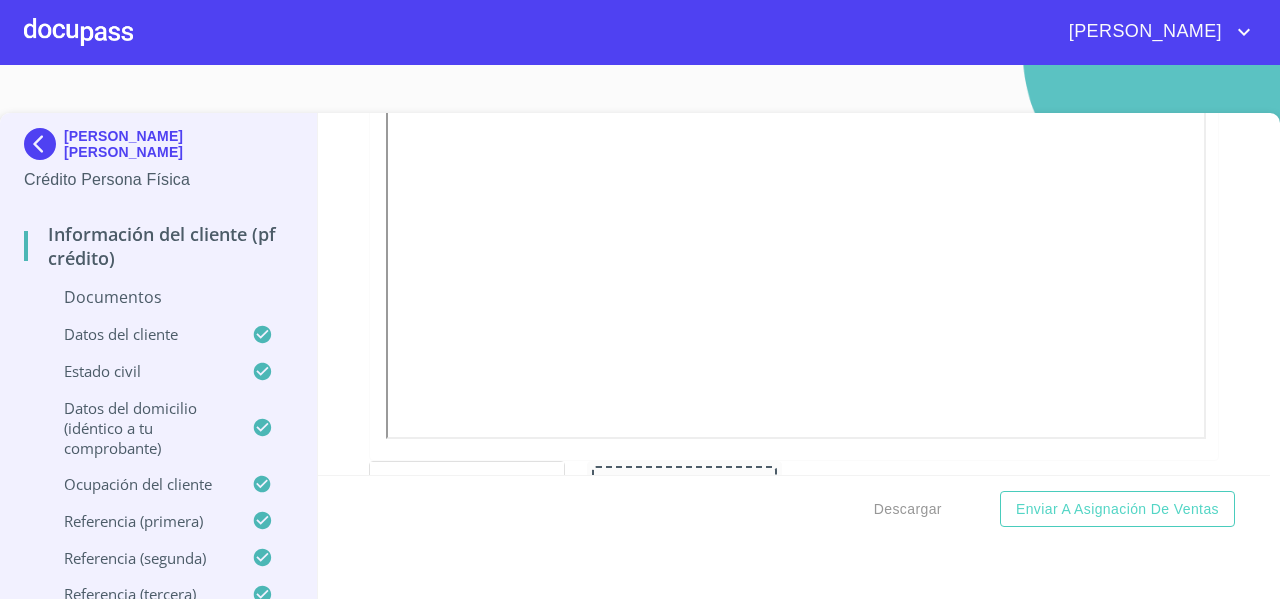 scroll, scrollTop: 1401, scrollLeft: 0, axis: vertical 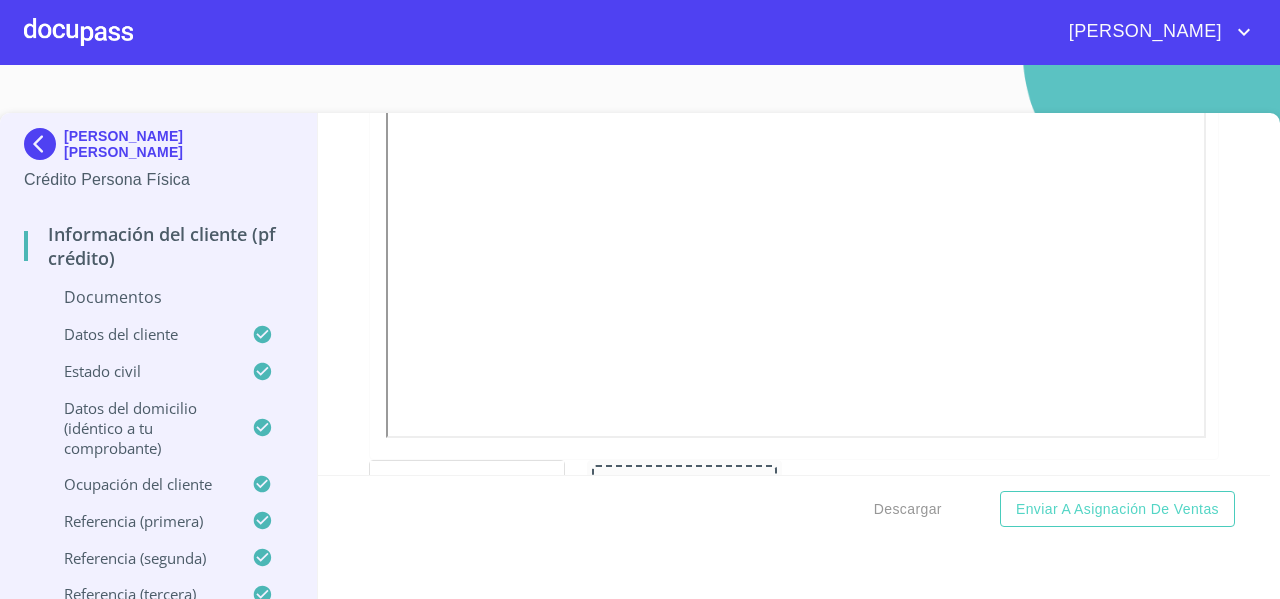 click on "Información del cliente (PF crédito)   Documentos Documento de identificación   * INE ​ Identificación Oficial * Identificación Oficial Identificación Oficial Comprobante de Domicilio * Comprobante de Domicilio Comprobante de [PERSON_NAME] de ingresos   * Independiente/Dueño de negocio/Persona Moral ​ Comprobante de Ingresos mes 1 * Arrastra o selecciona el (los) documento(s) para agregar Comprobante de Ingresos mes 2 * Arrastra o selecciona el (los) documento(s) para agregar Comprobante de Ingresos mes 3 * Arrastra o selecciona el (los) documento(s) para agregar CURP * CURP [PERSON_NAME] de situación fiscal Arrastra o selecciona el (los) documento(s) para agregar Datos del cliente Apellido [PERSON_NAME]   * [PERSON_NAME] ​ Apellido Materno   * [PERSON_NAME] ​ Primer nombre   * [PERSON_NAME] ​ [PERSON_NAME] Nombre [PERSON_NAME] ​ Fecha de nacimiento * 1 de nov. de [DEMOGRAPHIC_DATA] ​ Nacionalidad   * Mexicana ​ País de nacimiento   * [GEOGRAPHIC_DATA] ​ Estado de nacimiento   * Jalisco ​ CURP   * IAMA021101MJCBRNA9 ​ RFC" at bounding box center (794, 294) 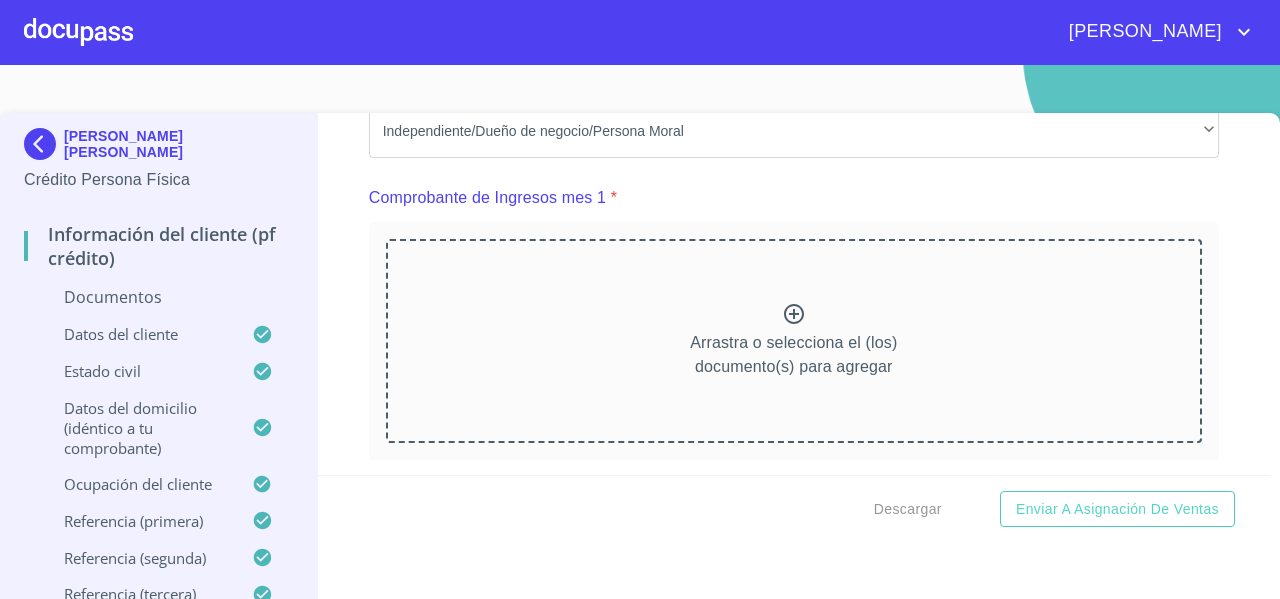 scroll, scrollTop: 1906, scrollLeft: 0, axis: vertical 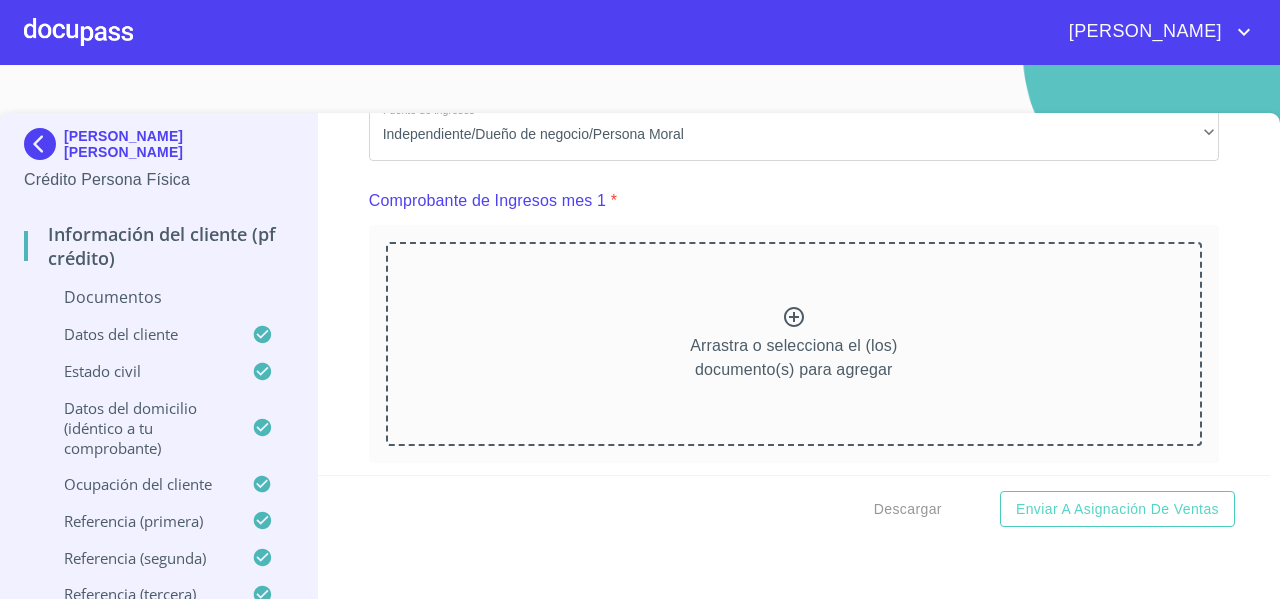 click on "Arrastra o selecciona el (los) documento(s) para agregar" at bounding box center (793, 358) 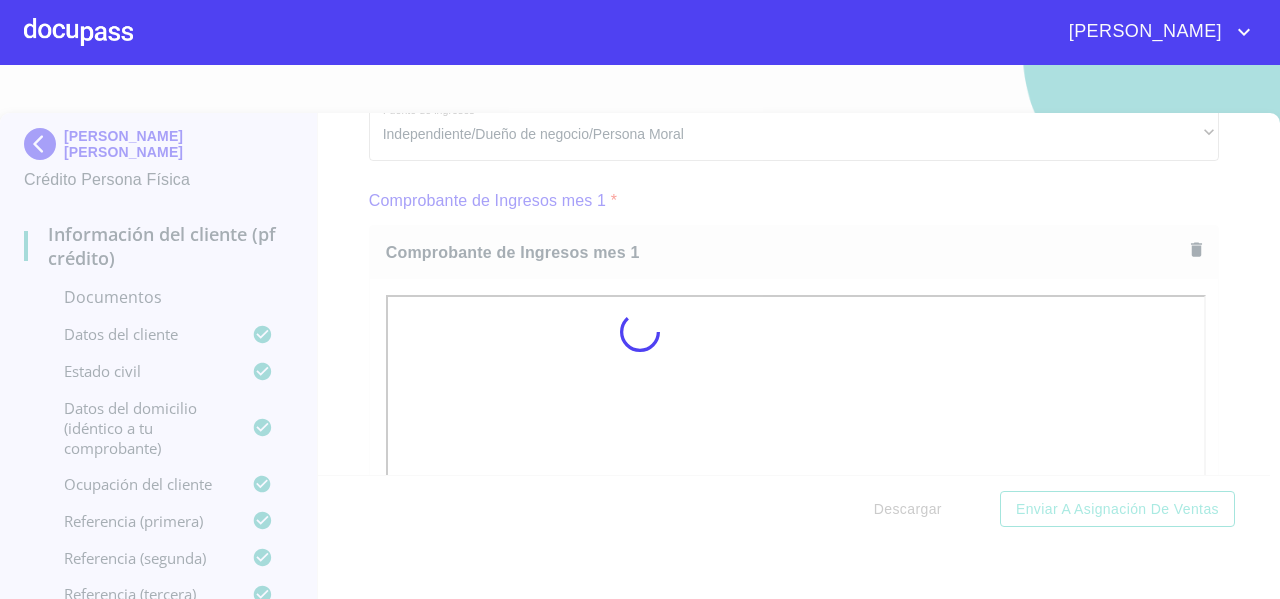 scroll, scrollTop: 22, scrollLeft: 0, axis: vertical 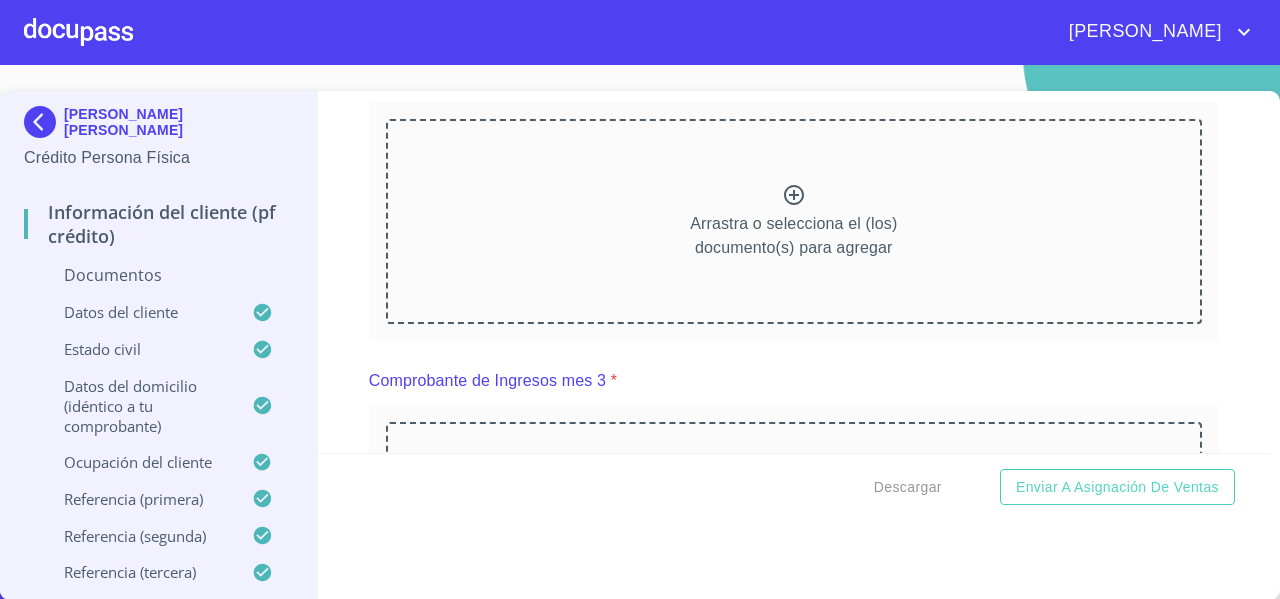 click on "Arrastra o selecciona el (los) documento(s) para agregar" at bounding box center (794, 221) 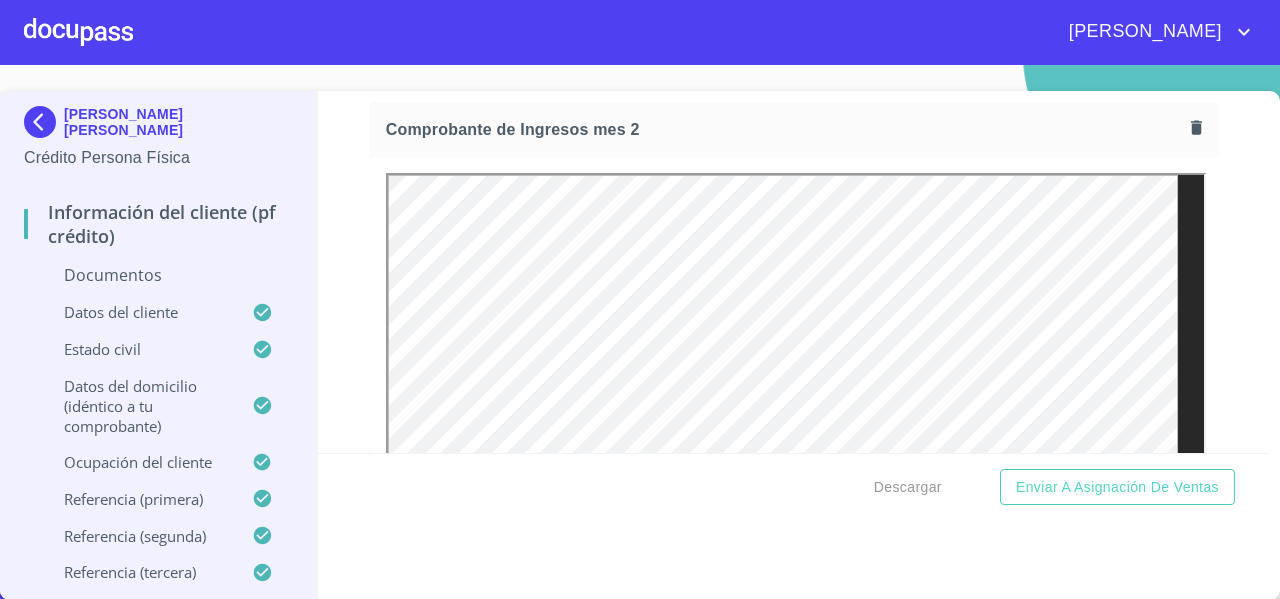 scroll, scrollTop: 0, scrollLeft: 0, axis: both 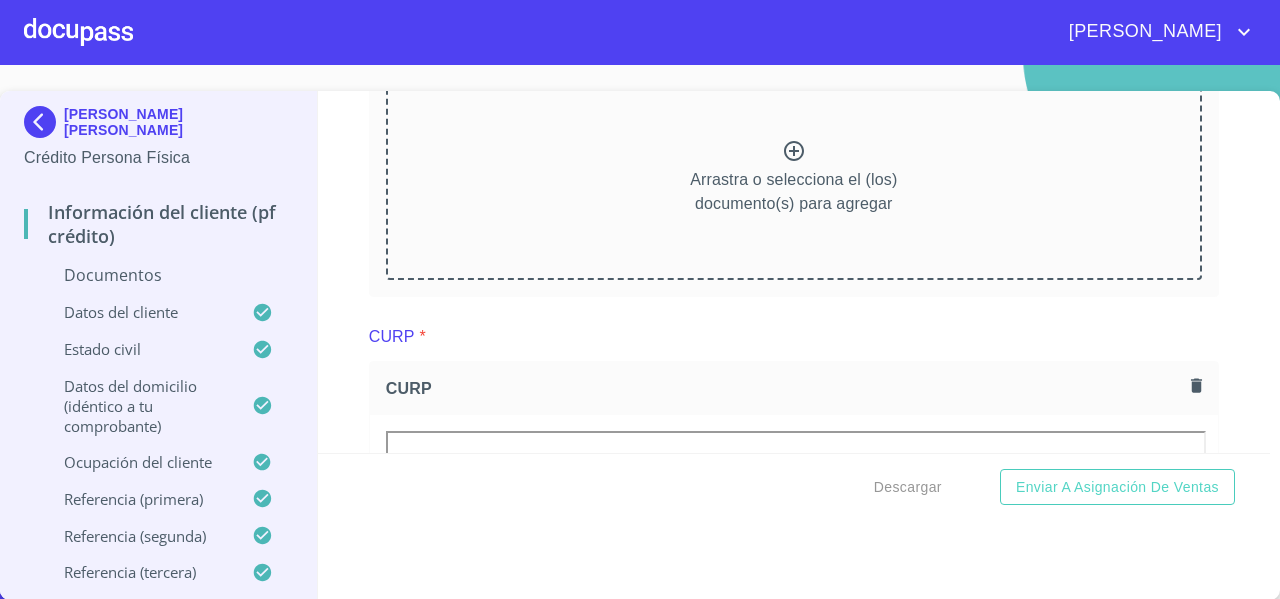 click on "Arrastra o selecciona el (los) documento(s) para agregar" at bounding box center (794, 177) 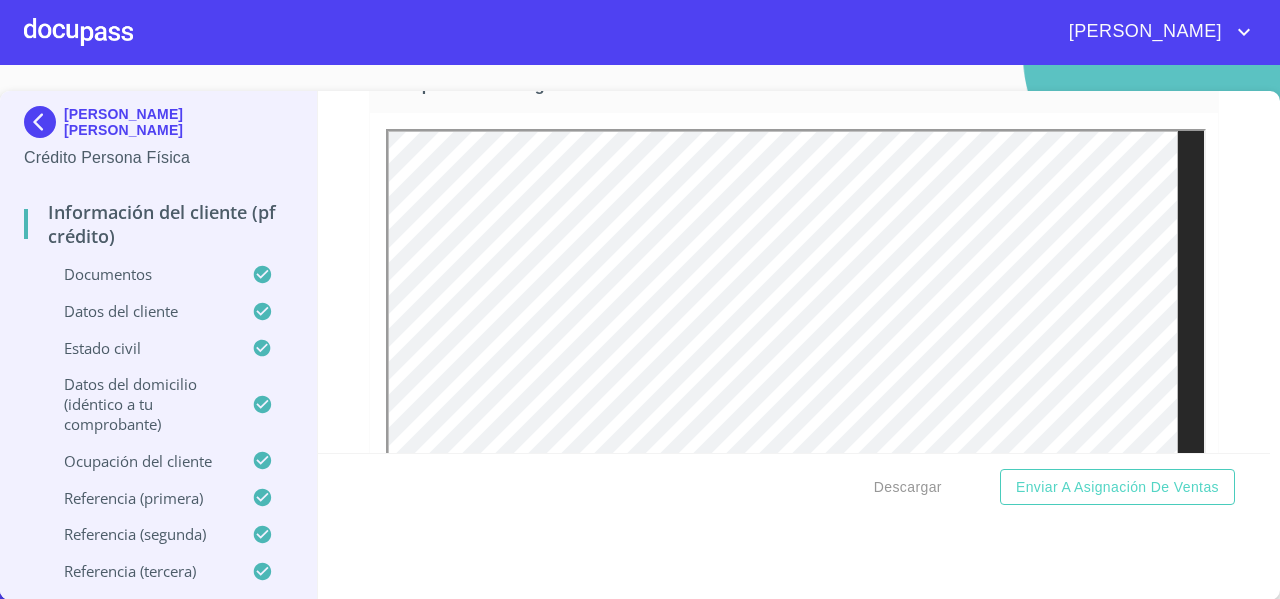 scroll, scrollTop: 0, scrollLeft: 0, axis: both 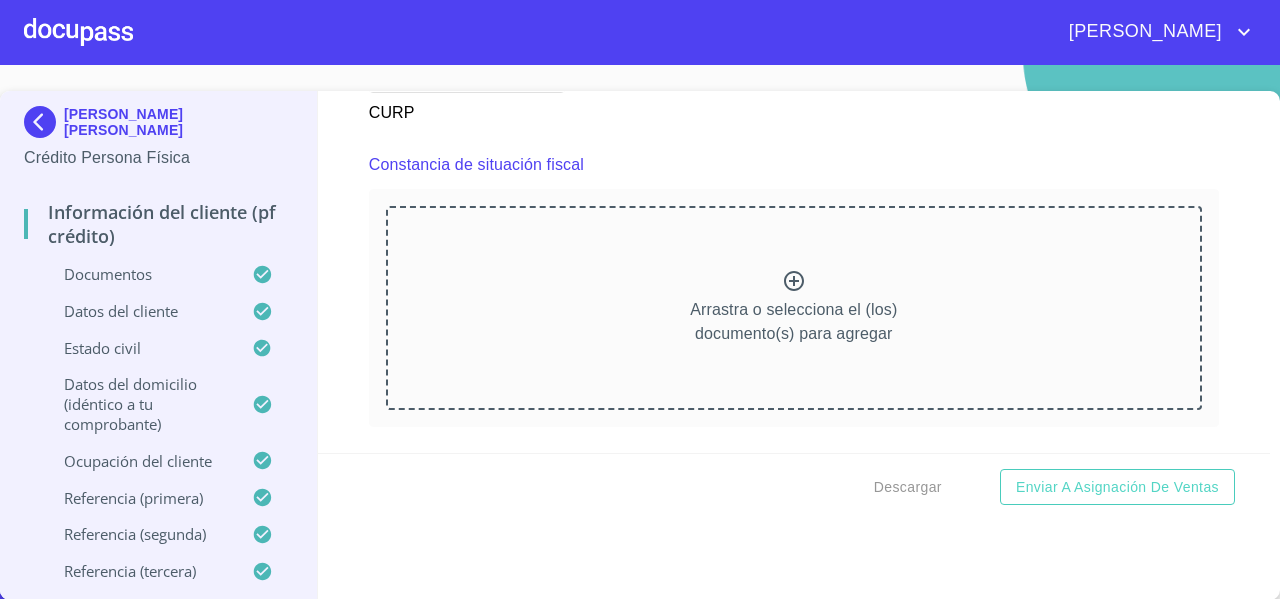 click on "Arrastra o selecciona el (los) documento(s) para agregar" at bounding box center [794, 308] 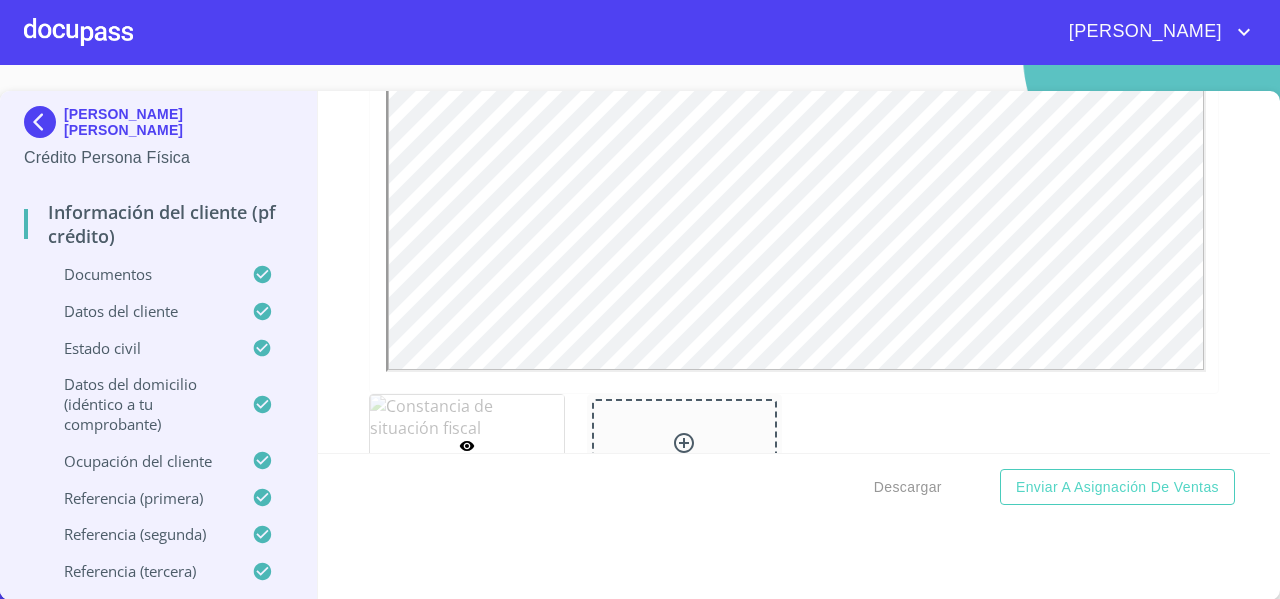 scroll, scrollTop: 0, scrollLeft: 0, axis: both 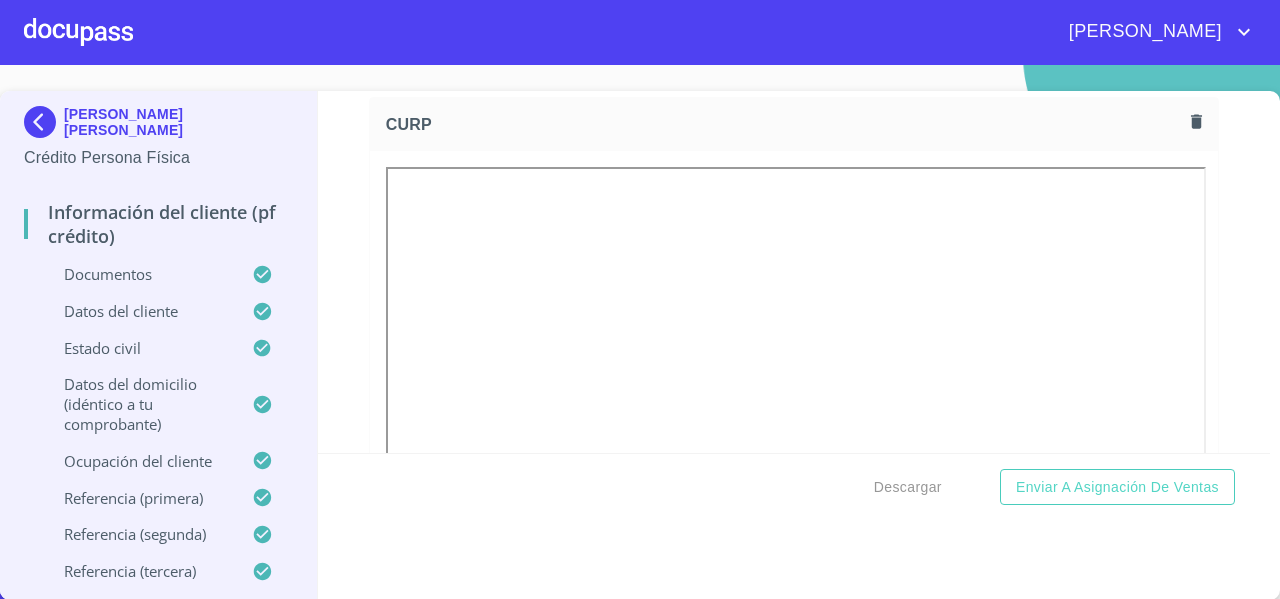 click 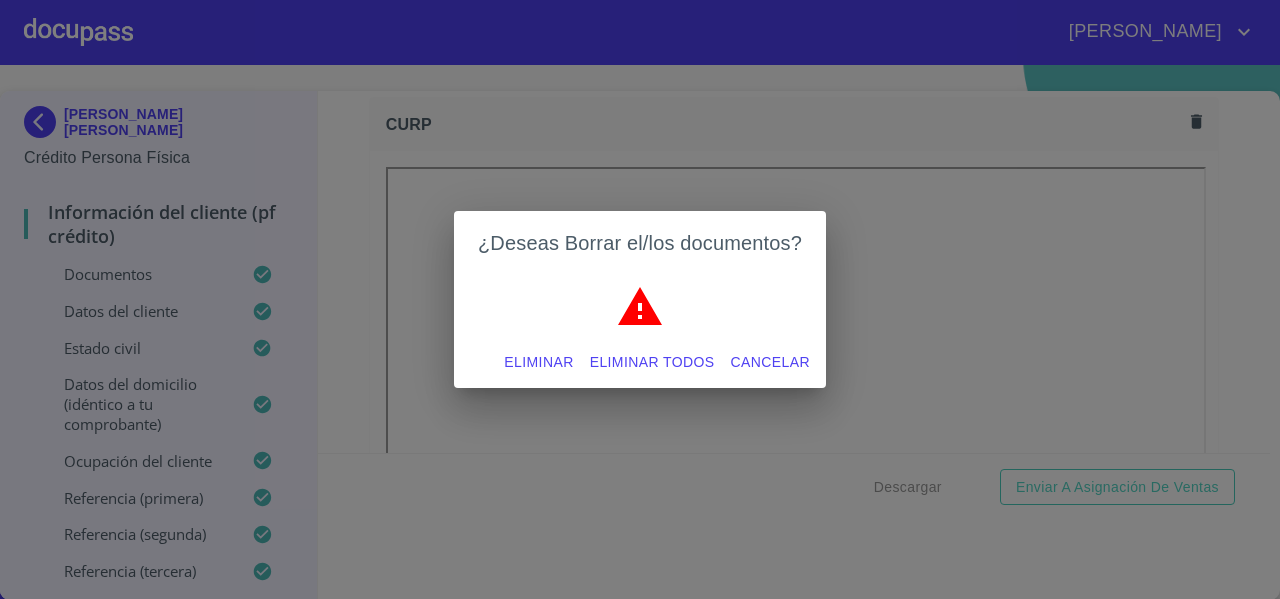 click on "Eliminar todos" at bounding box center (652, 362) 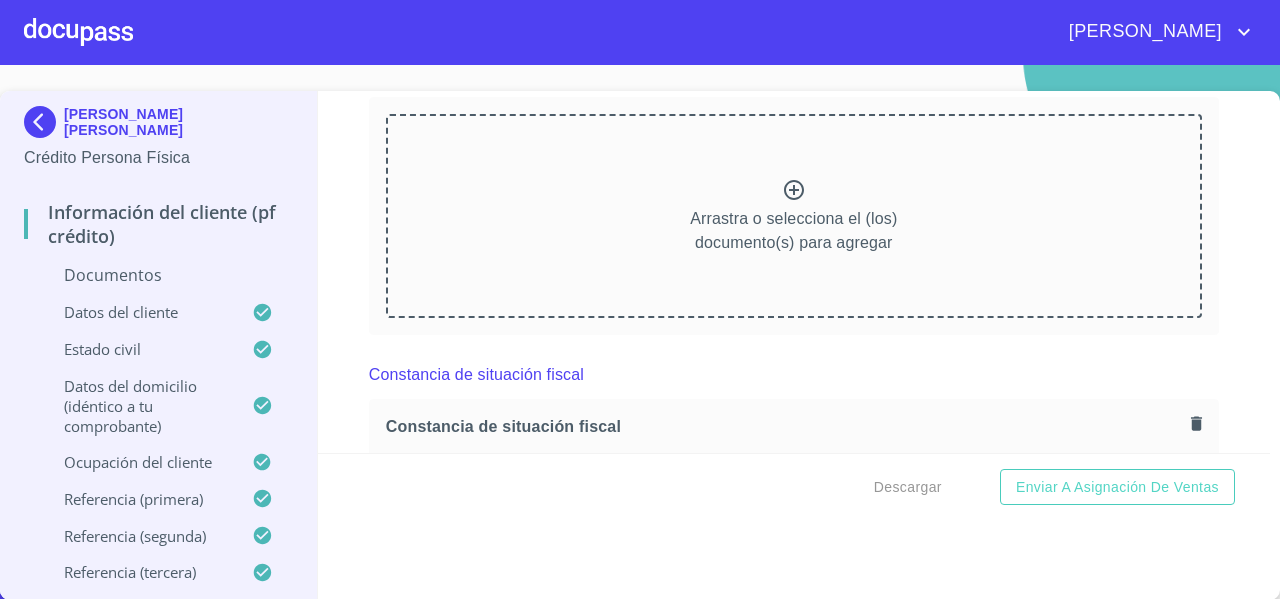 click on "Arrastra o selecciona el (los) documento(s) para agregar" at bounding box center (794, 216) 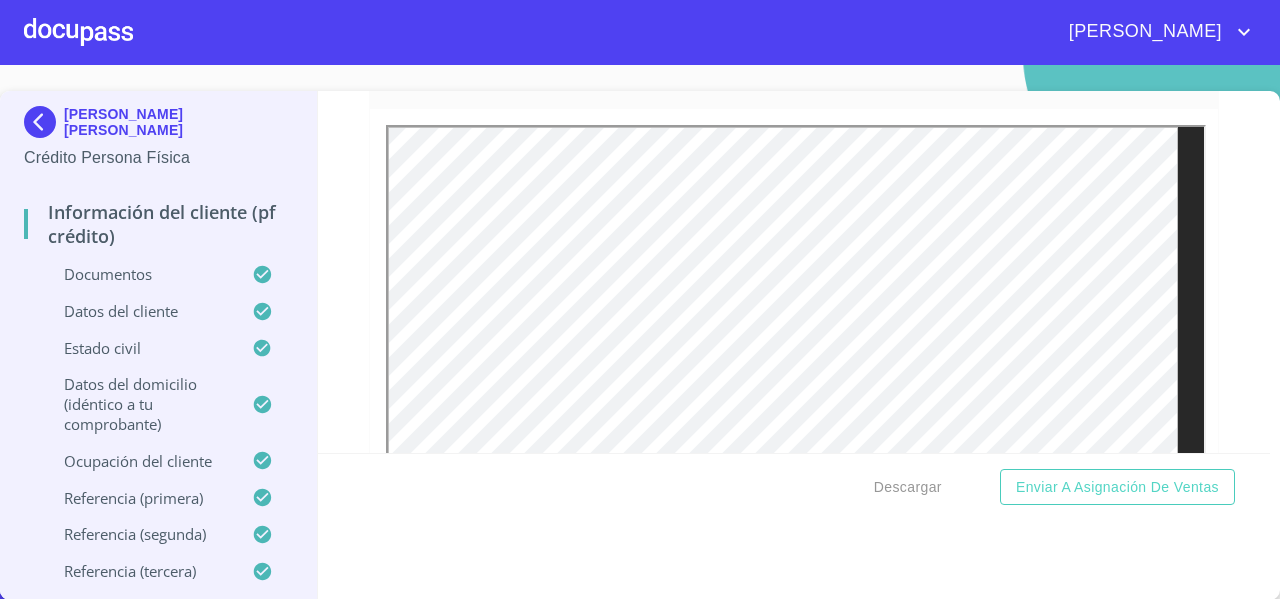 scroll, scrollTop: 0, scrollLeft: 0, axis: both 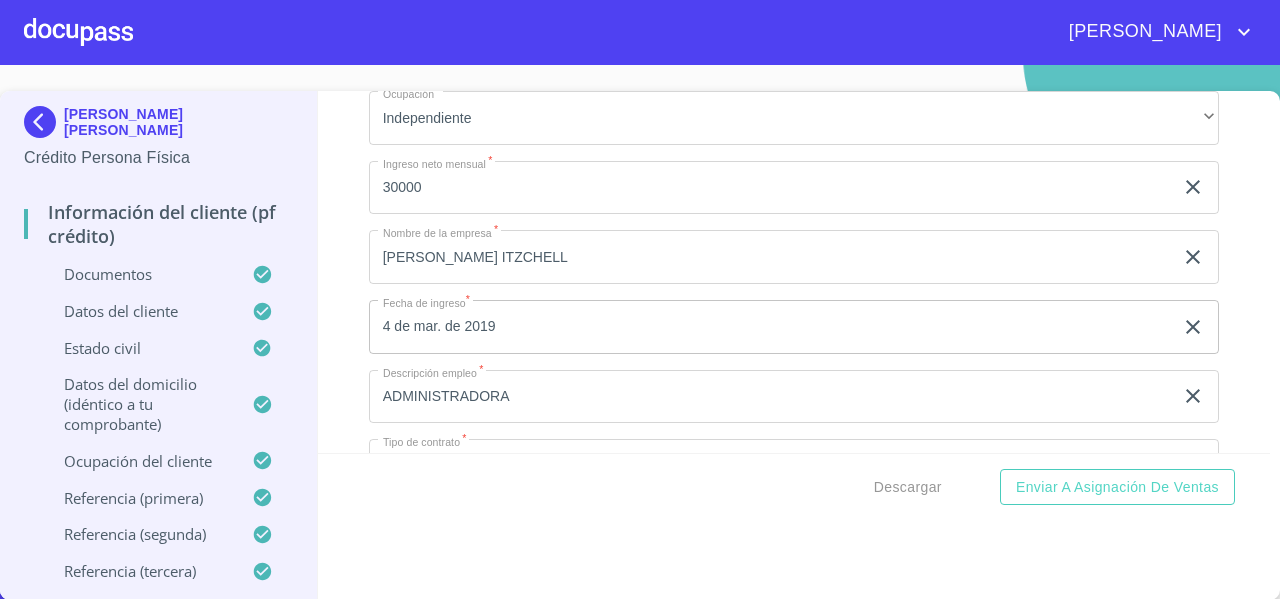 click on "30000" at bounding box center (771, -1933) 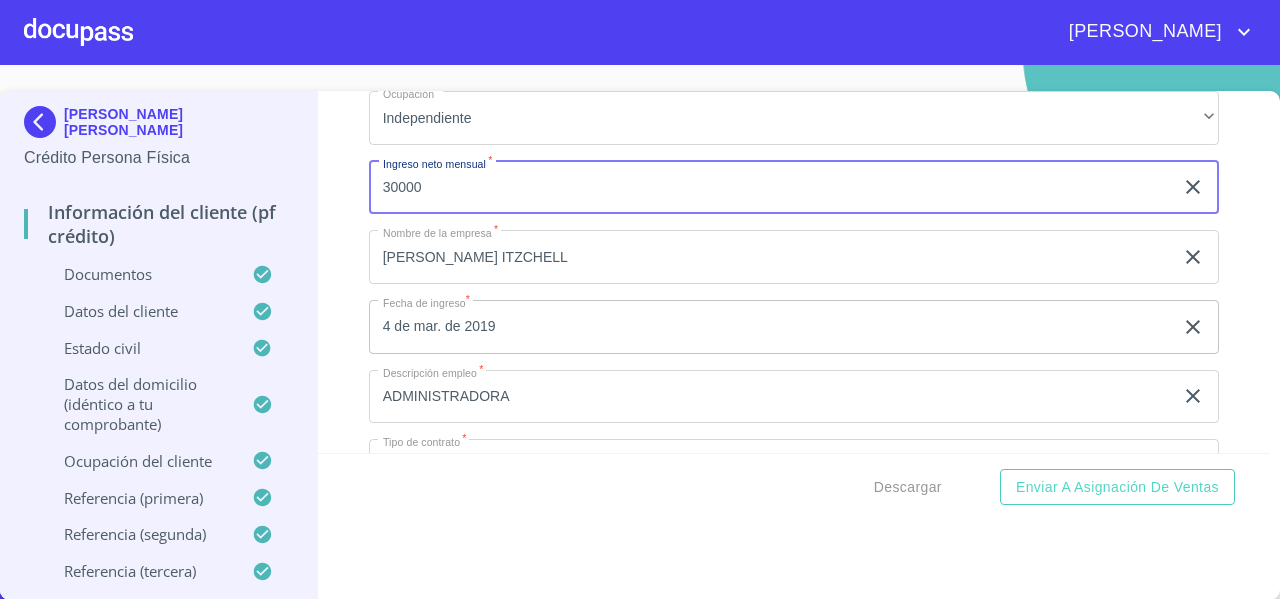 click on "30000" at bounding box center (771, 188) 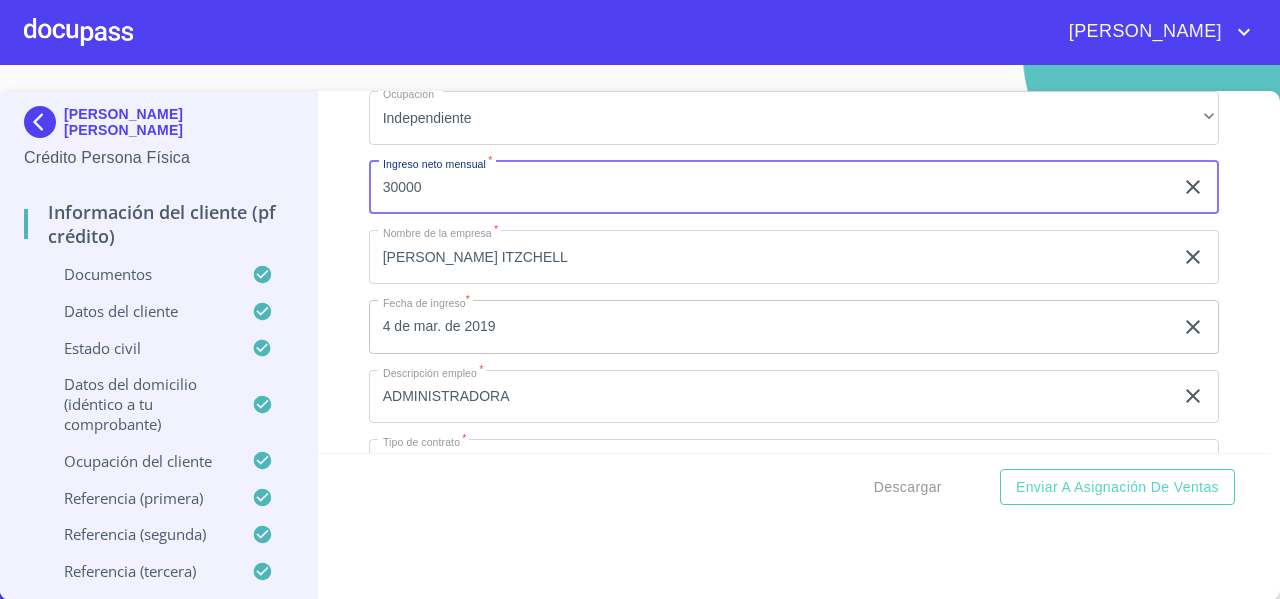 click at bounding box center [44, 122] 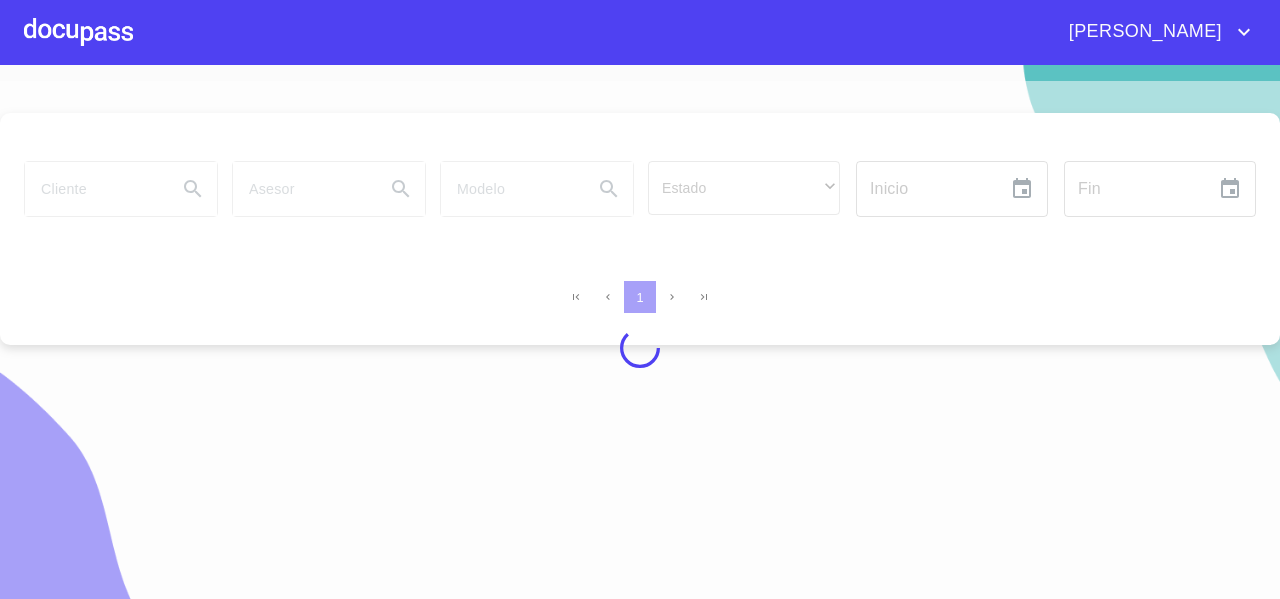 click at bounding box center [640, 348] 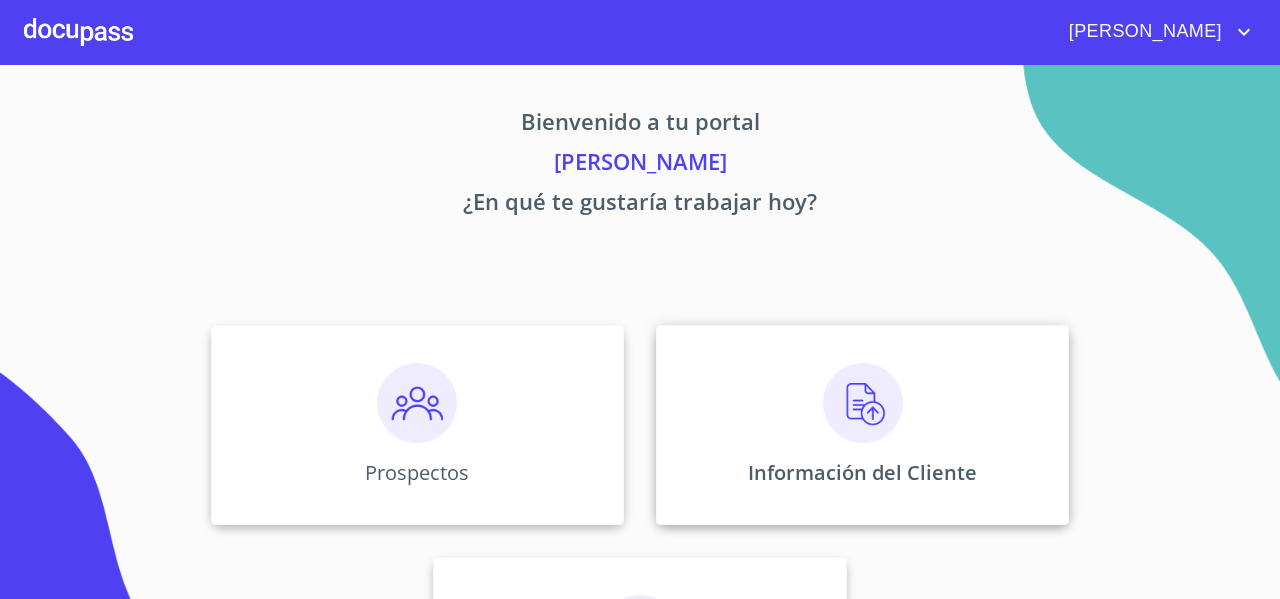 click on "Información del Cliente" at bounding box center [862, 425] 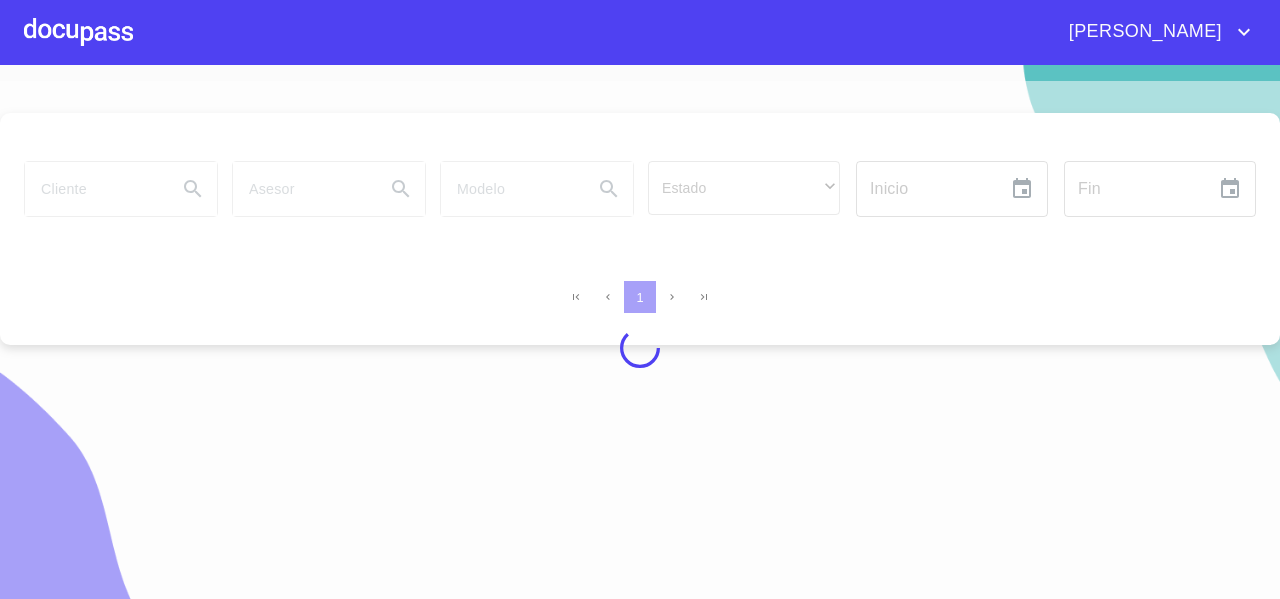 click at bounding box center [640, 348] 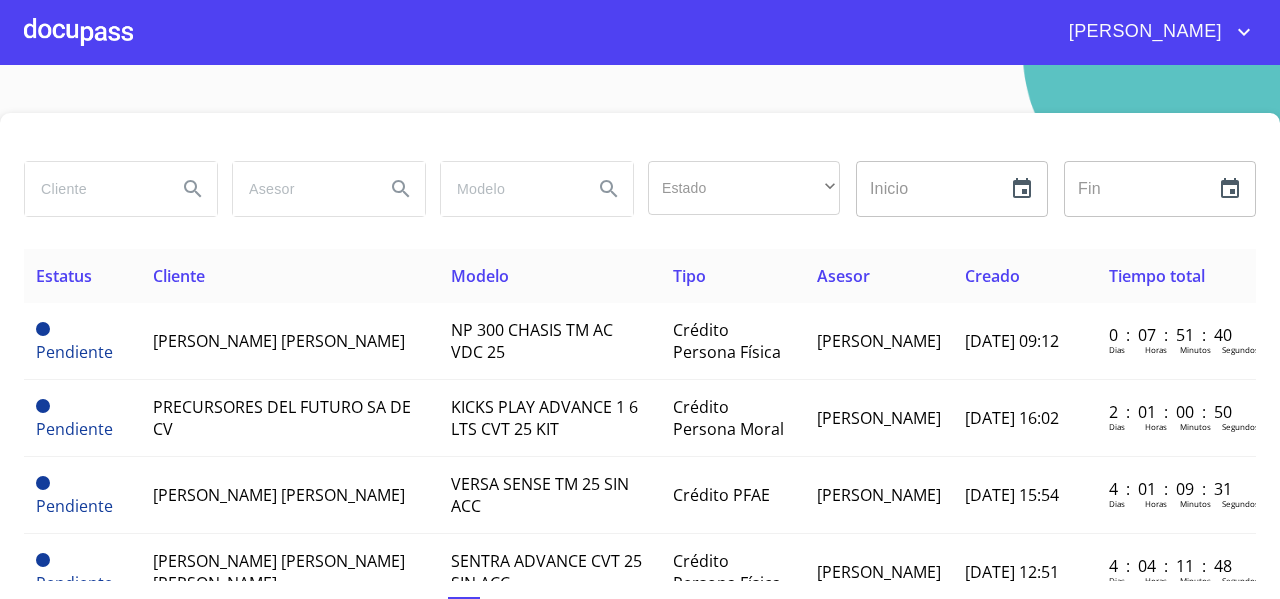 click at bounding box center [93, 189] 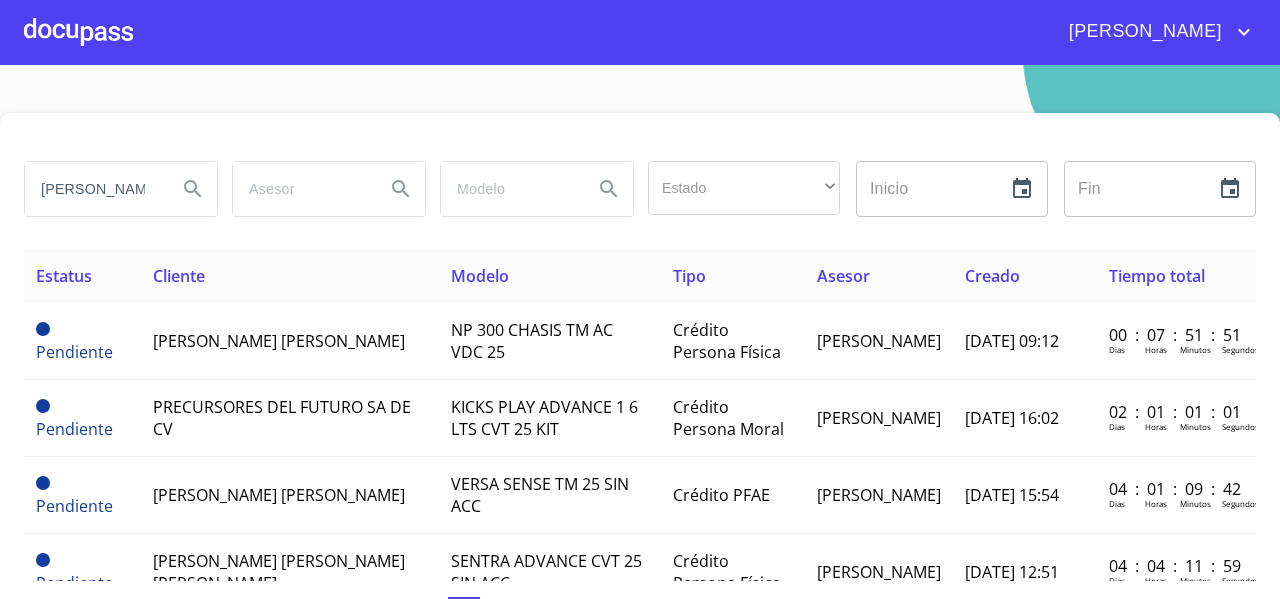 scroll, scrollTop: 0, scrollLeft: 4, axis: horizontal 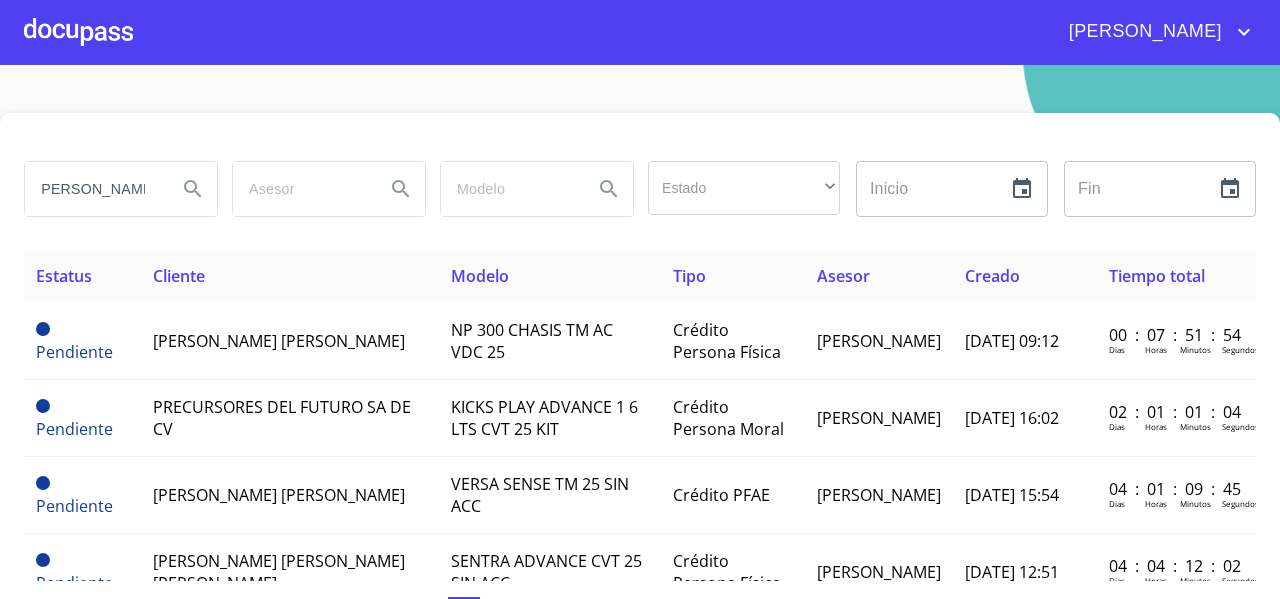 type on "[PERSON_NAME]" 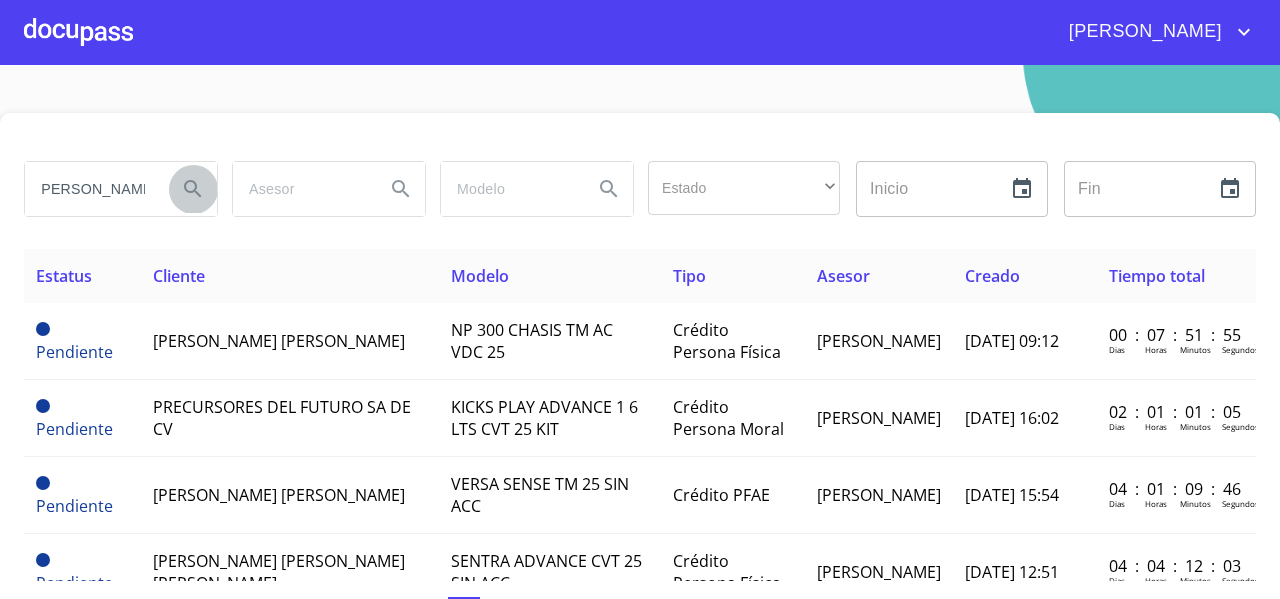 click 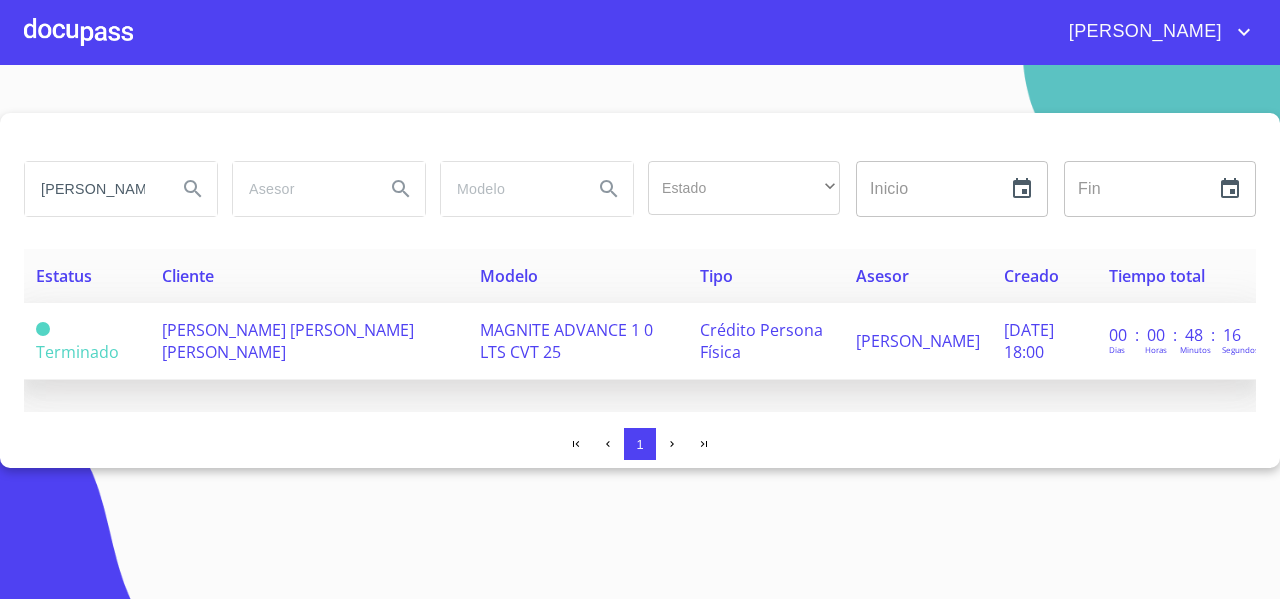 click on "[PERSON_NAME] [PERSON_NAME] [PERSON_NAME]" at bounding box center [309, 341] 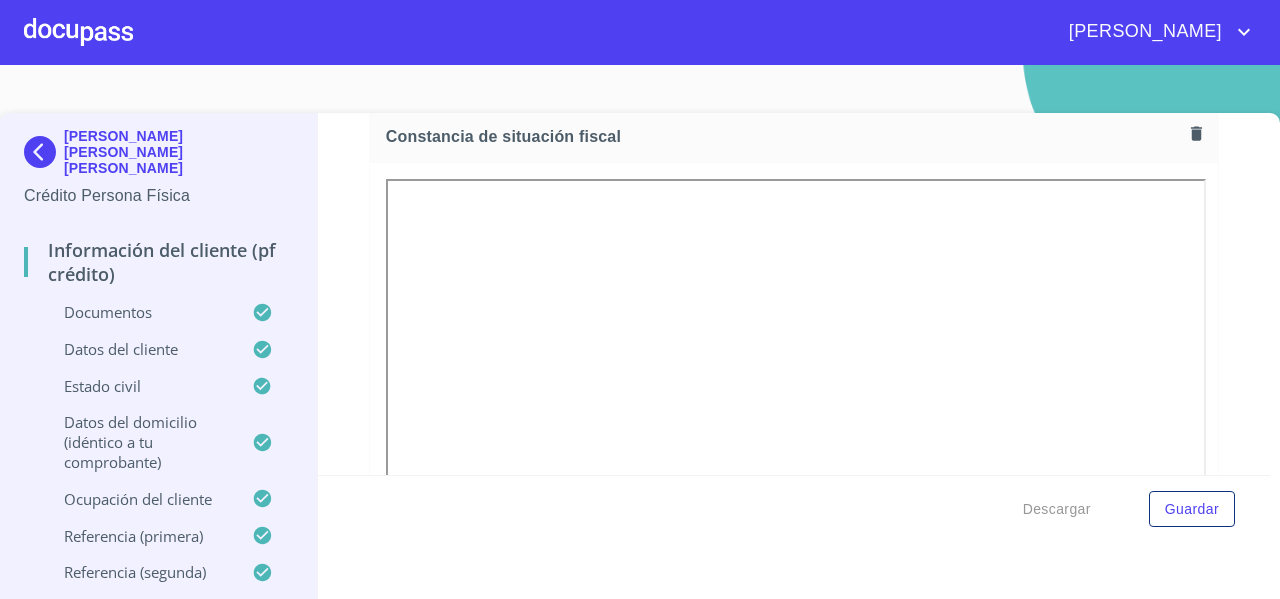 scroll, scrollTop: 5638, scrollLeft: 0, axis: vertical 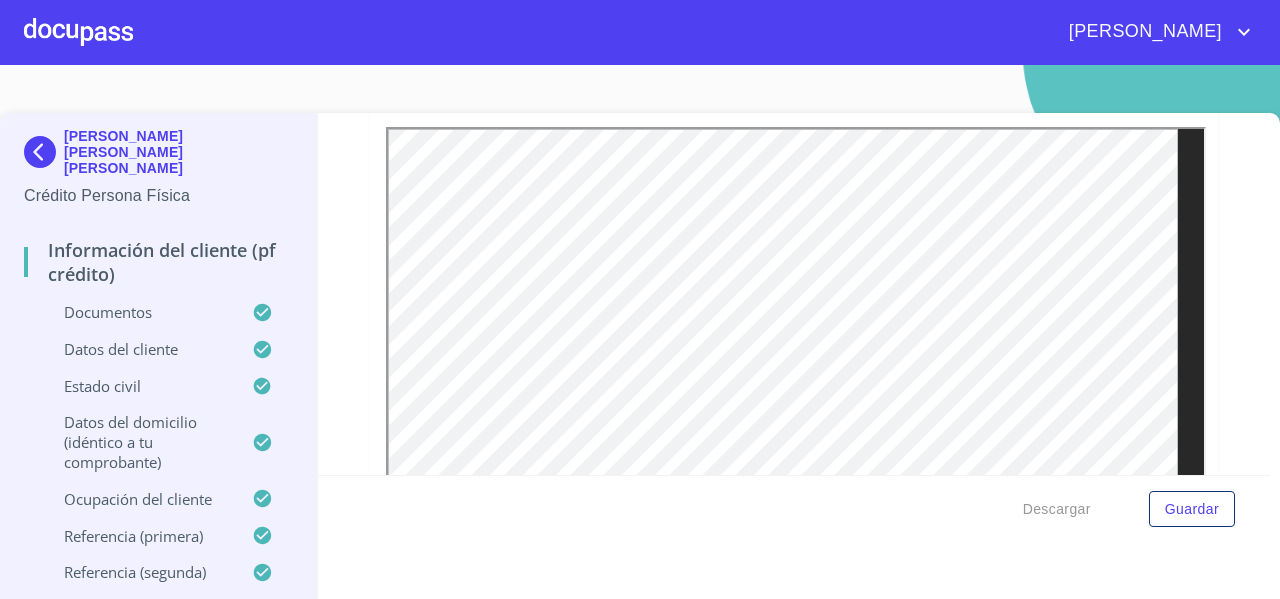 click at bounding box center [78, 32] 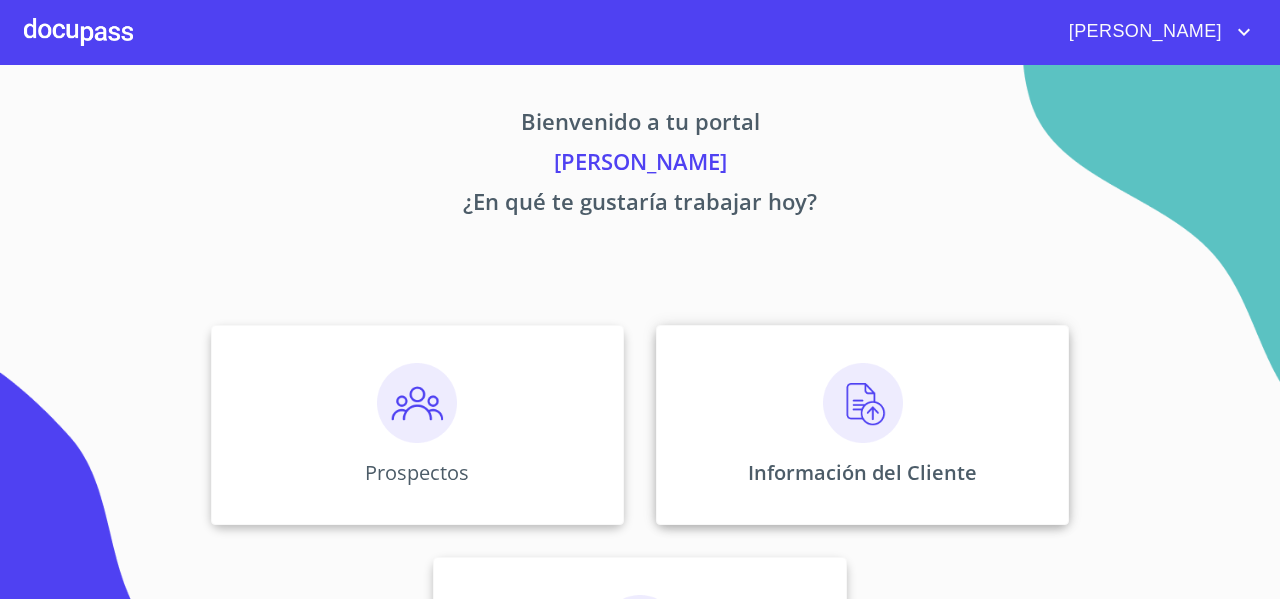 click on "Información del Cliente" at bounding box center [862, 425] 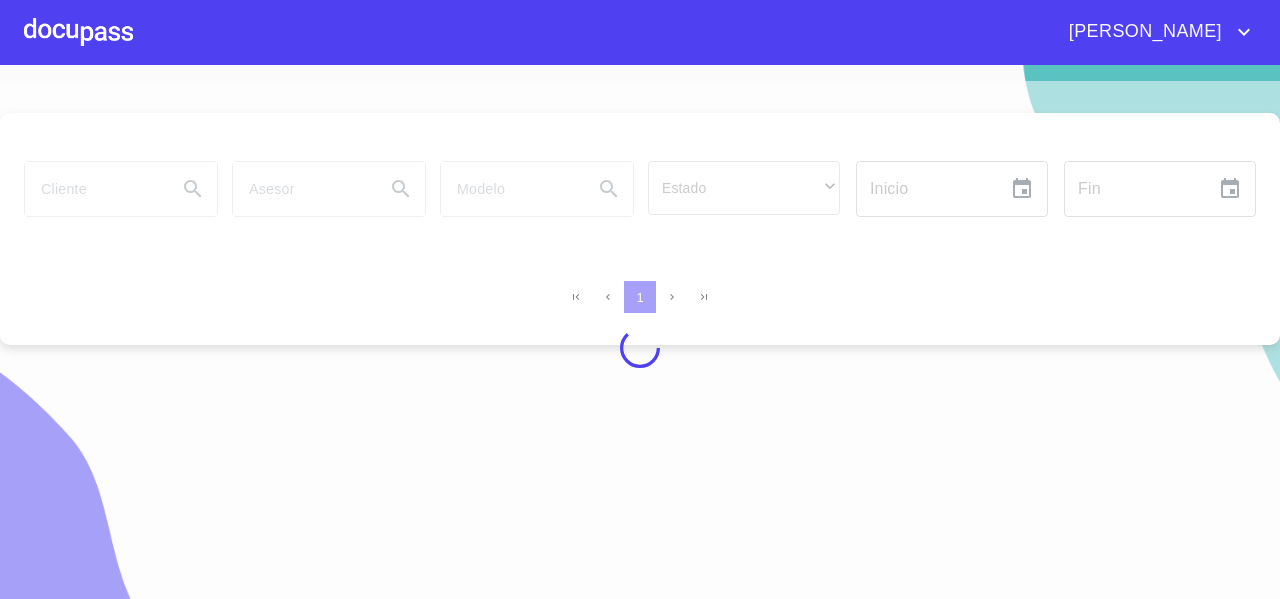 click at bounding box center [640, 348] 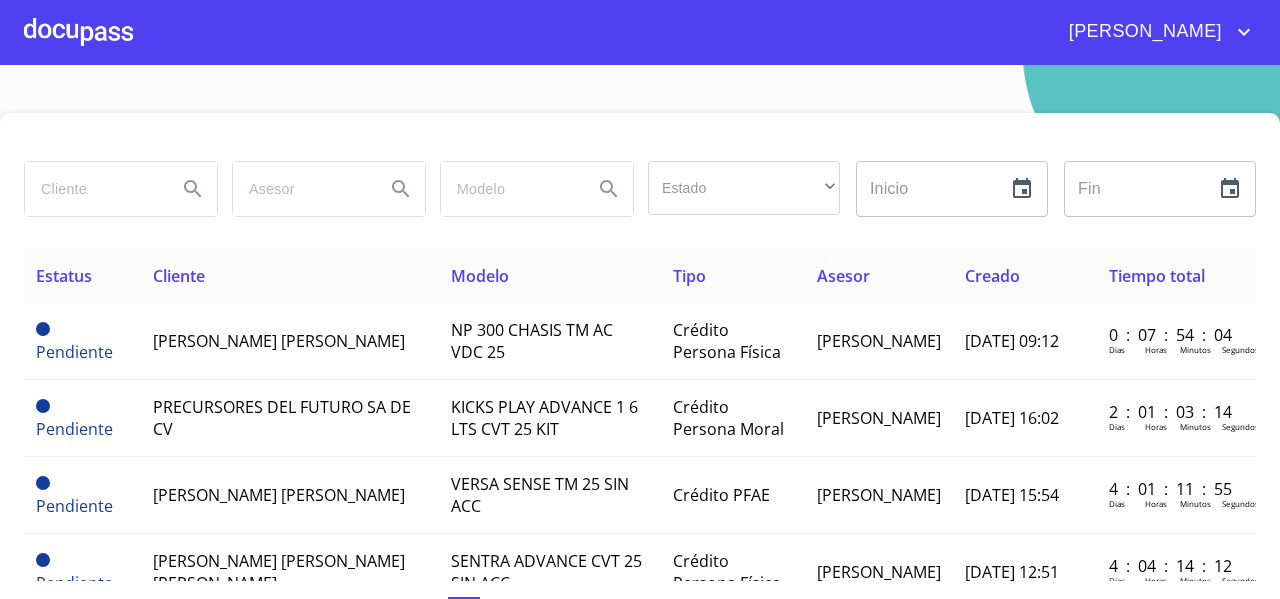 click at bounding box center [93, 189] 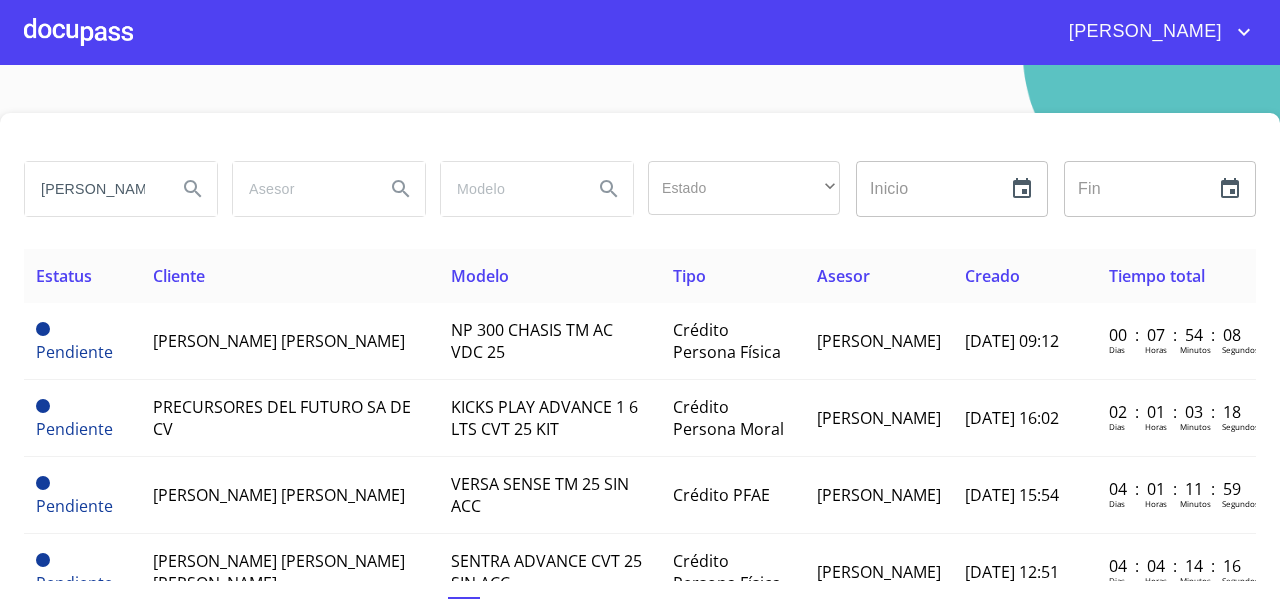 type on "[PERSON_NAME]" 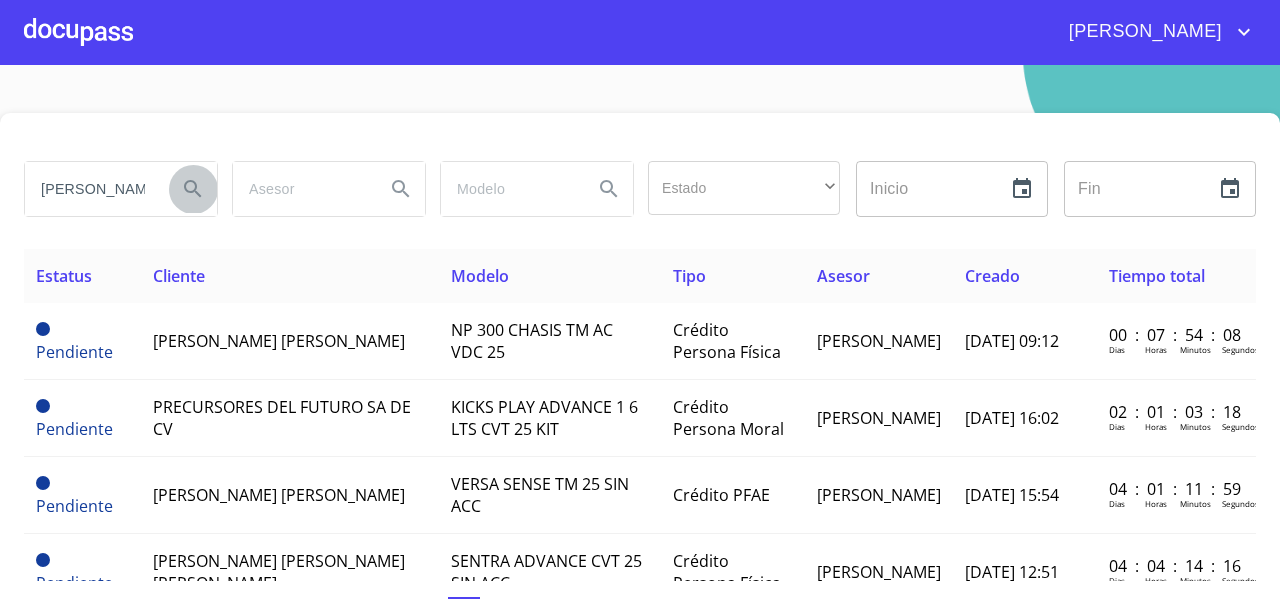 click 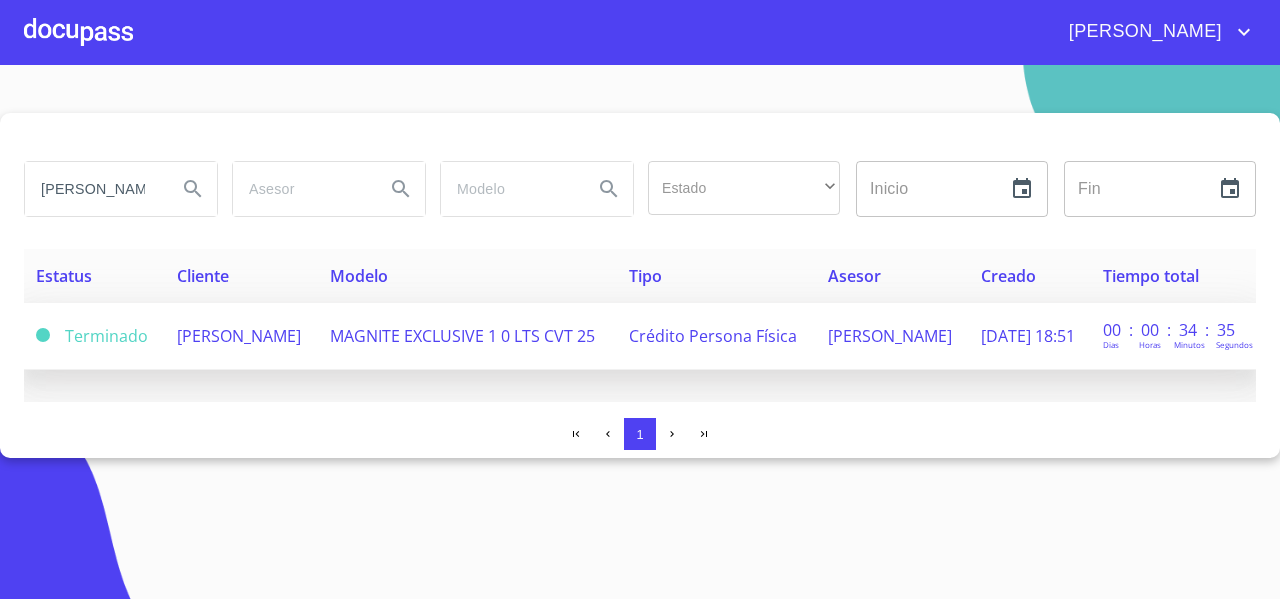 click on "[PERSON_NAME]" at bounding box center (241, 336) 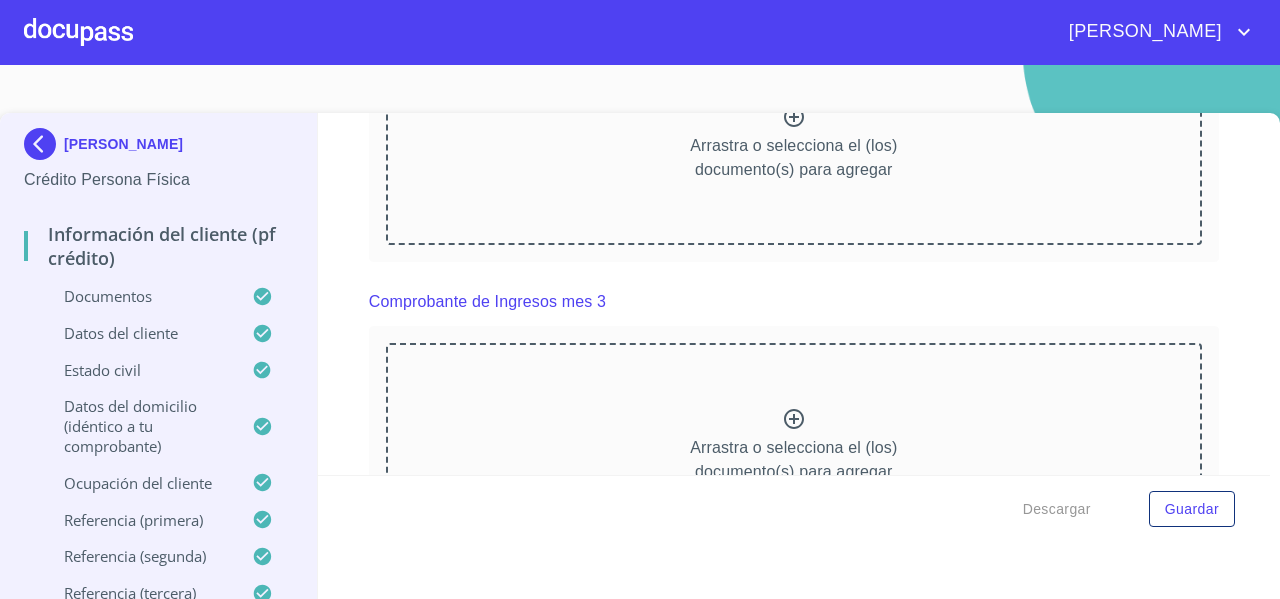 scroll, scrollTop: 2381, scrollLeft: 0, axis: vertical 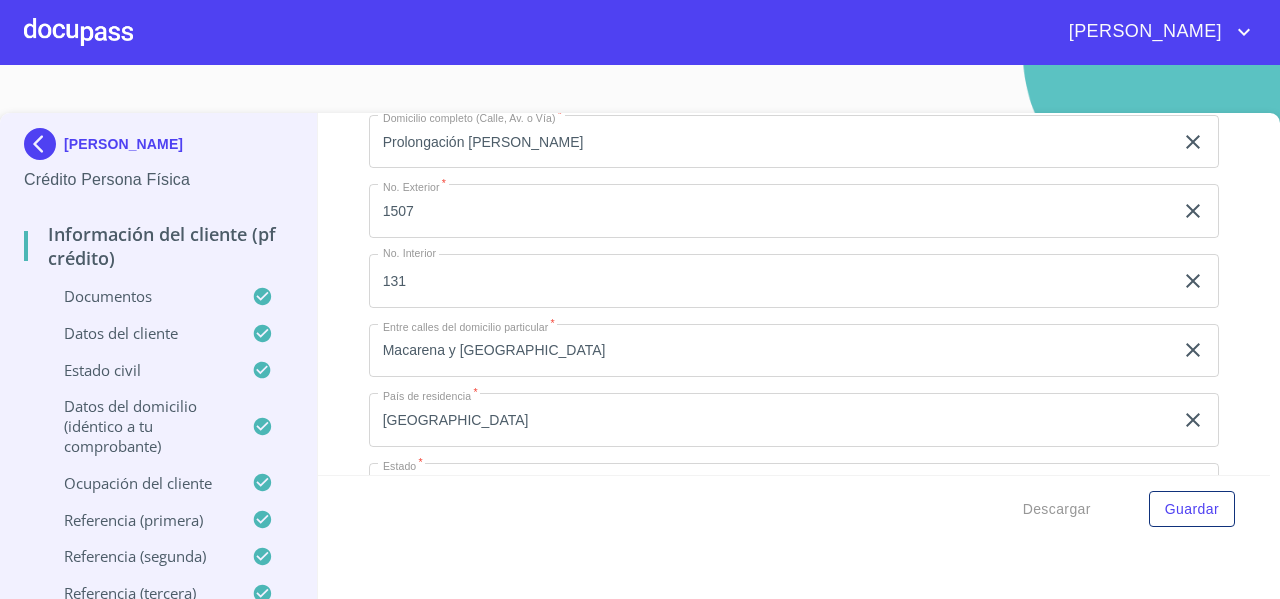 click 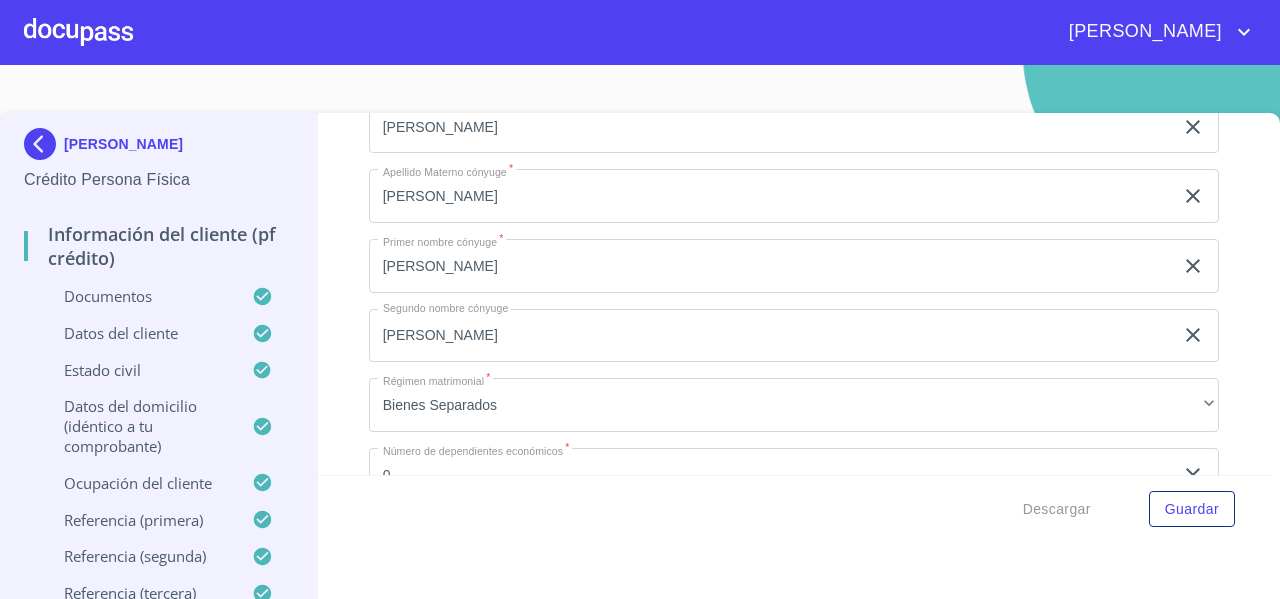 click 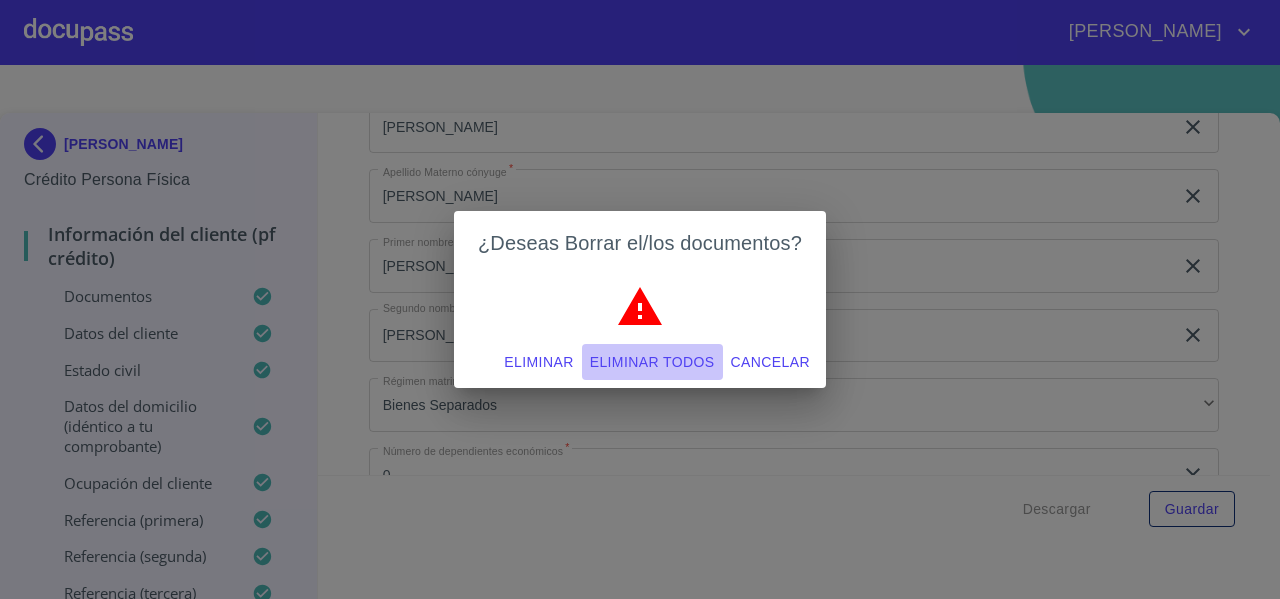 click on "Eliminar todos" at bounding box center (652, 362) 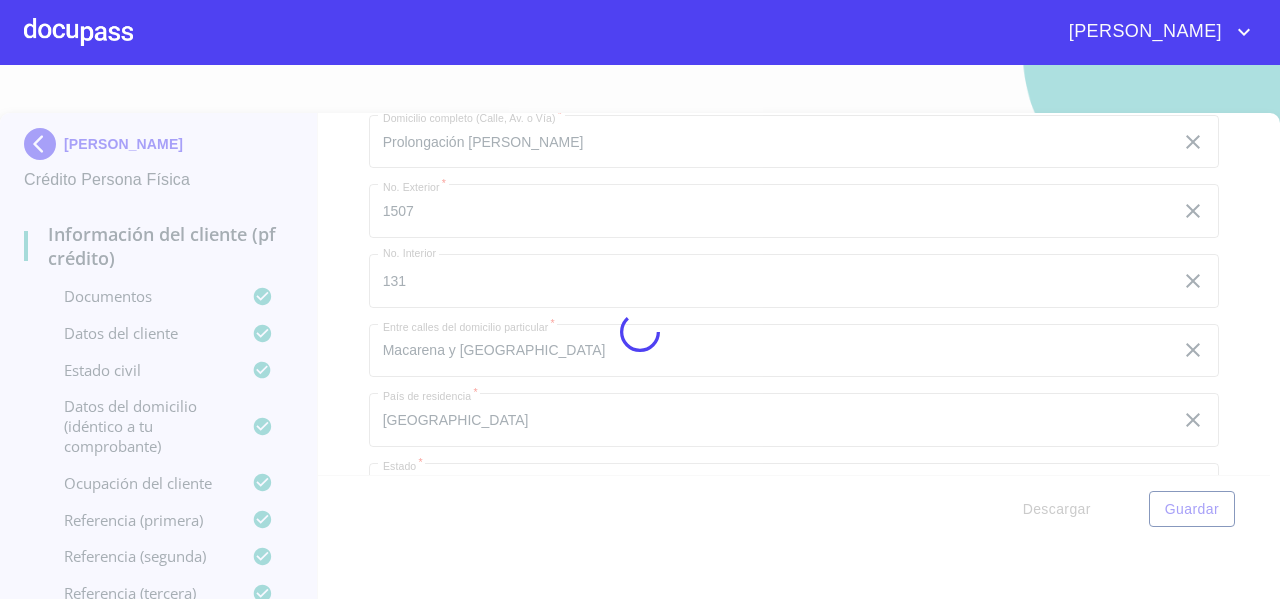 click at bounding box center [640, 332] 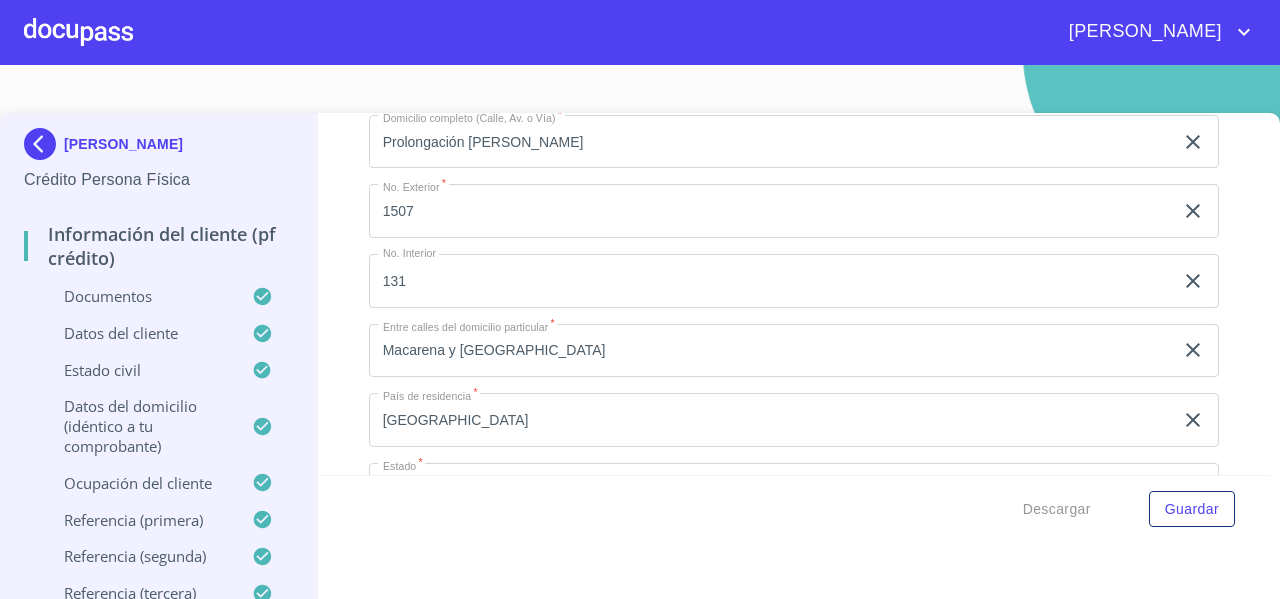 click on "Arrastra o selecciona el (los) documento(s) para agregar" at bounding box center (793, -1708) 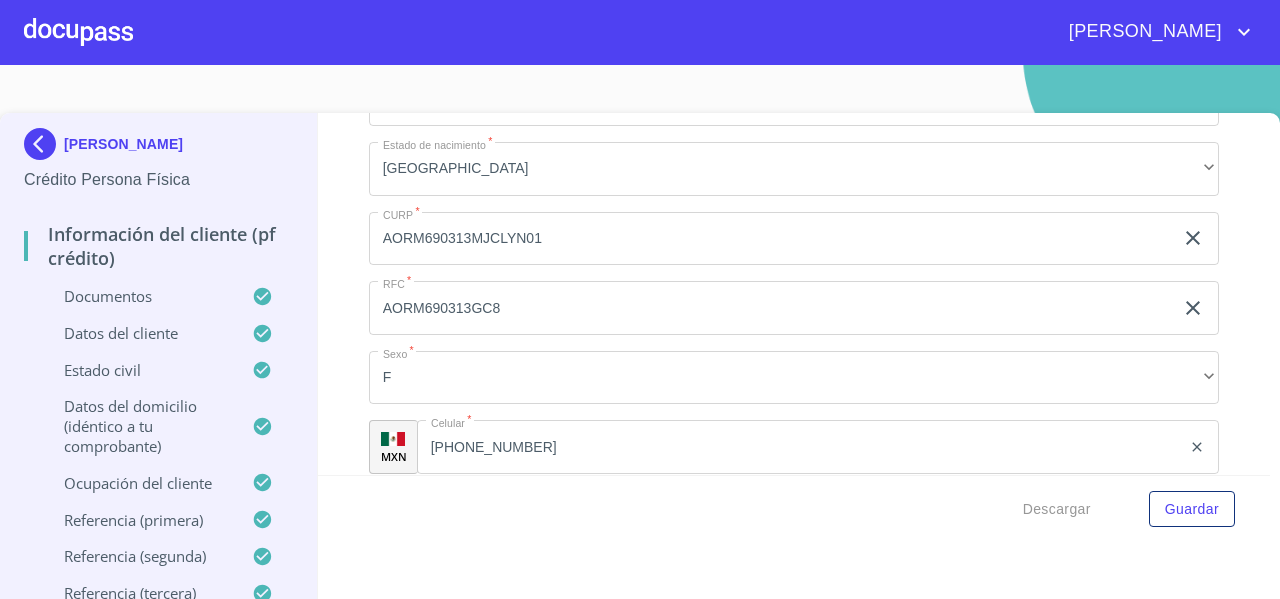 scroll, scrollTop: 0, scrollLeft: 0, axis: both 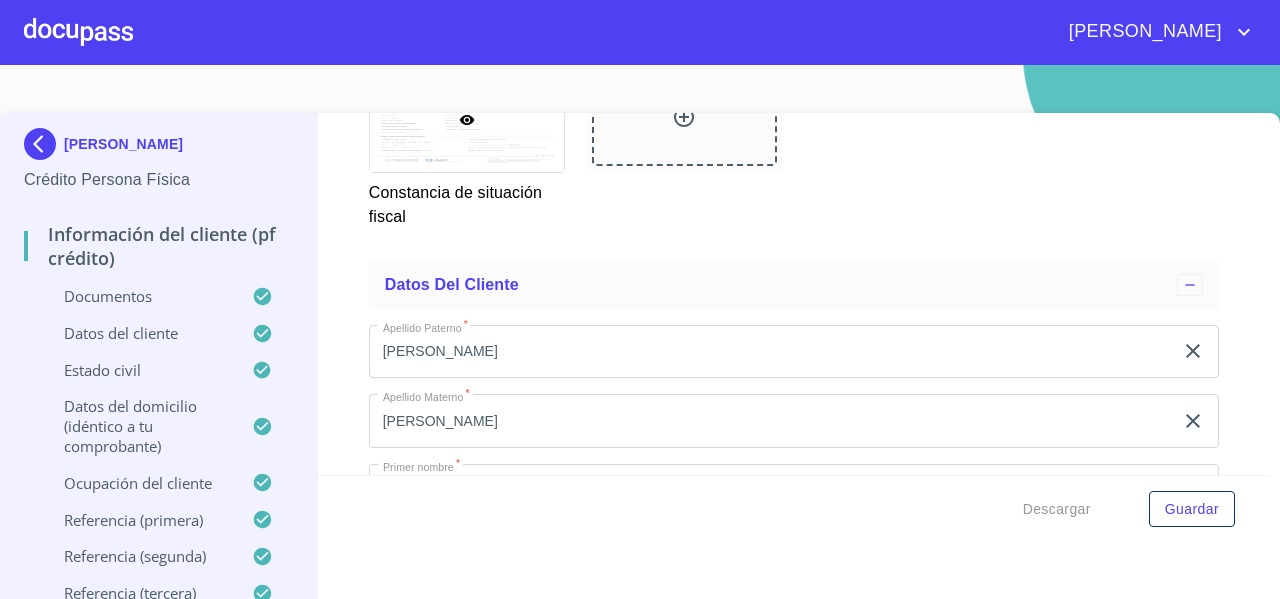 click 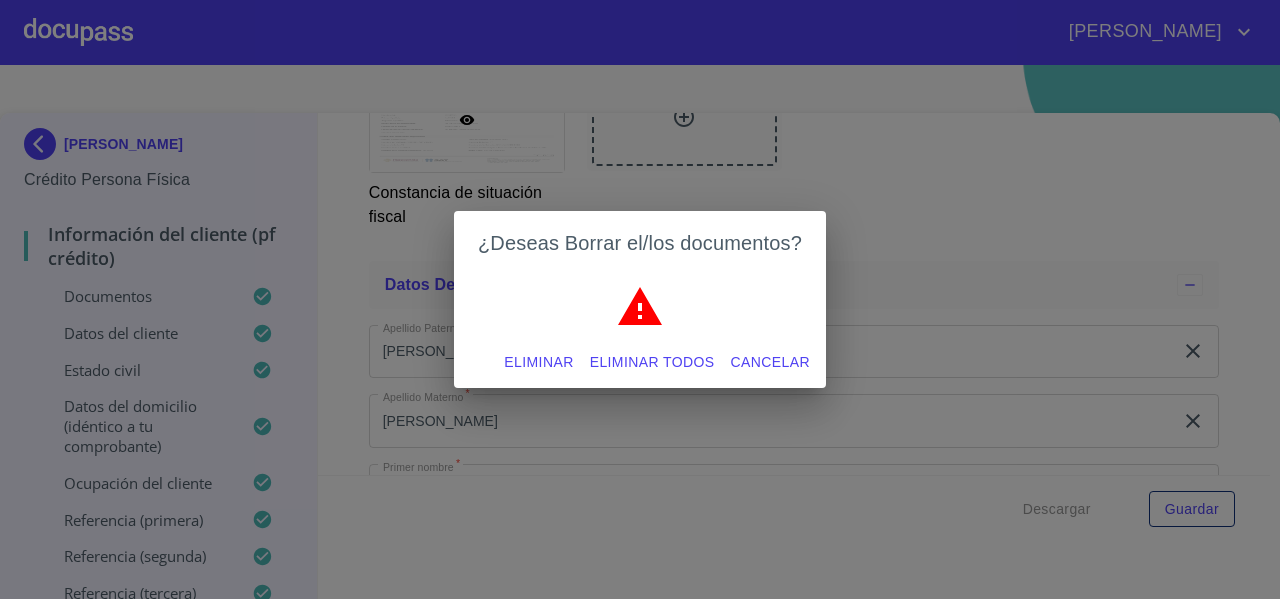click on "Eliminar todos" at bounding box center (652, 362) 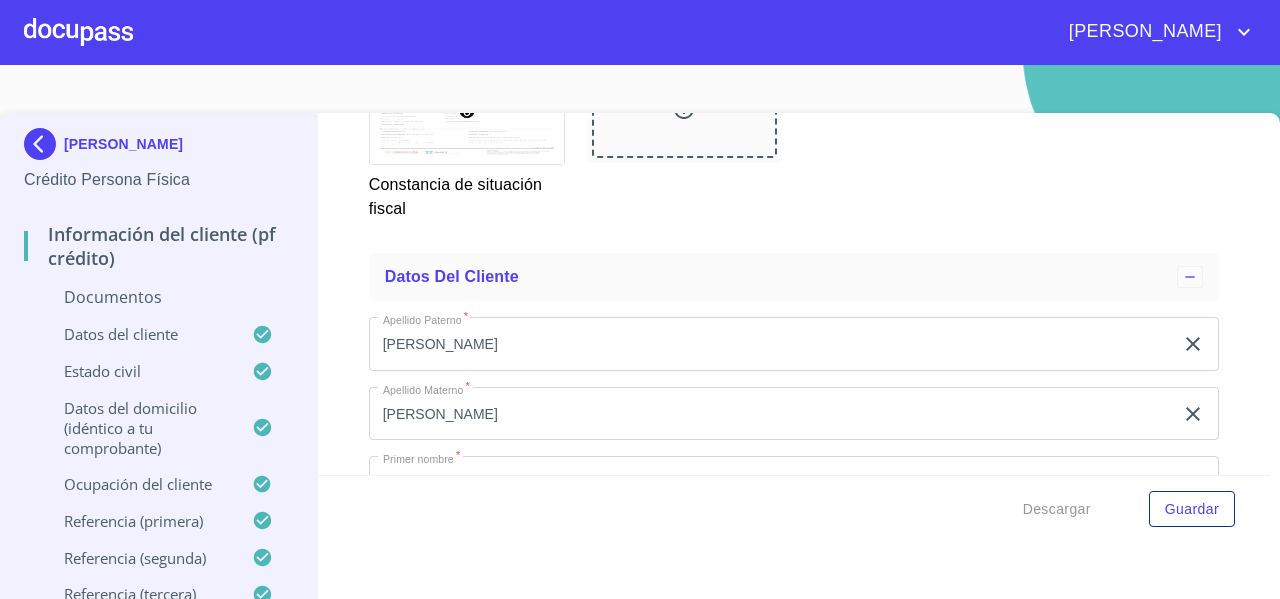 click on "Arrastra o selecciona el (los) documento(s) para agregar" at bounding box center (794, -753) 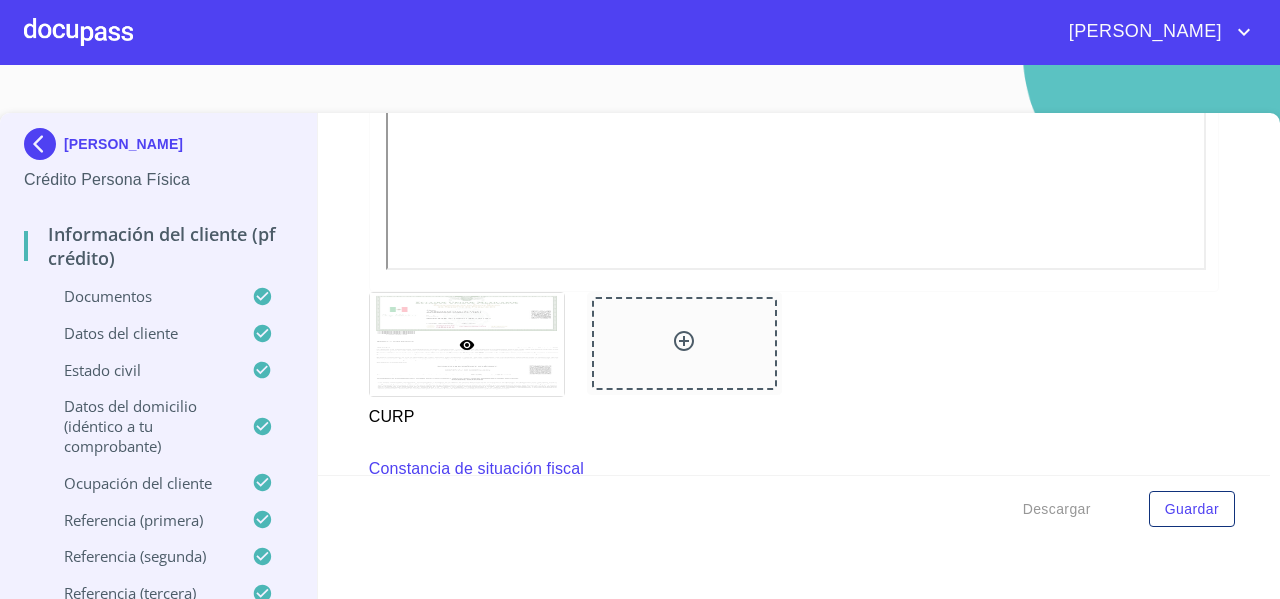 scroll, scrollTop: 3408, scrollLeft: 0, axis: vertical 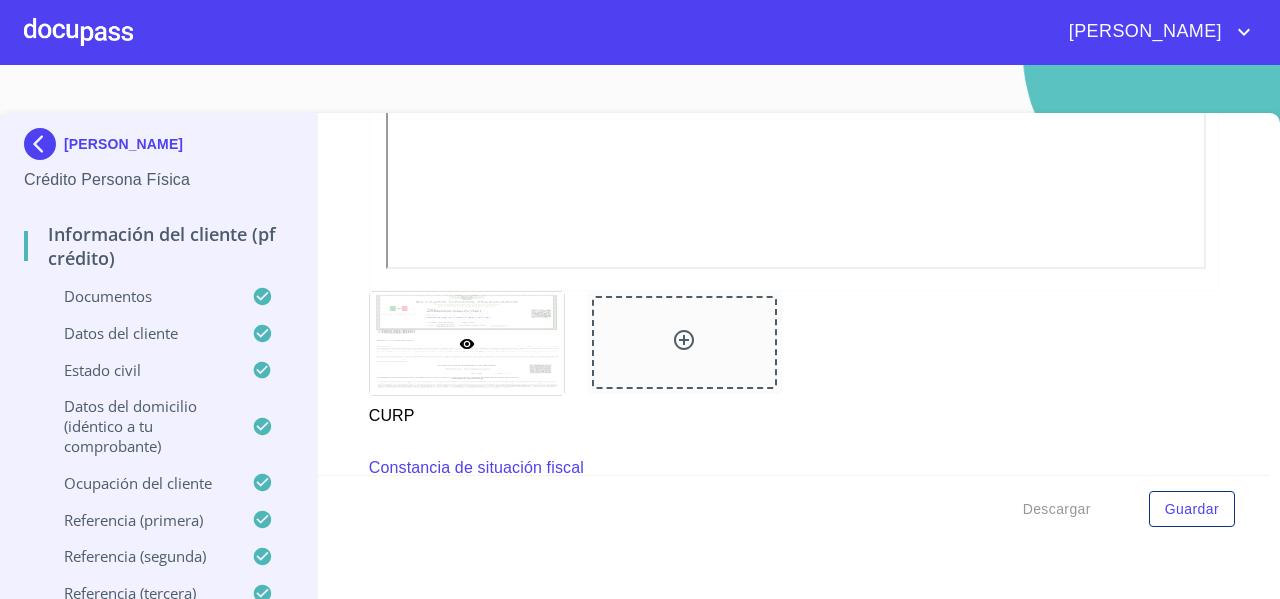 click on "Arrastra o selecciona el (los) documento(s) para agregar" at bounding box center [794, -825] 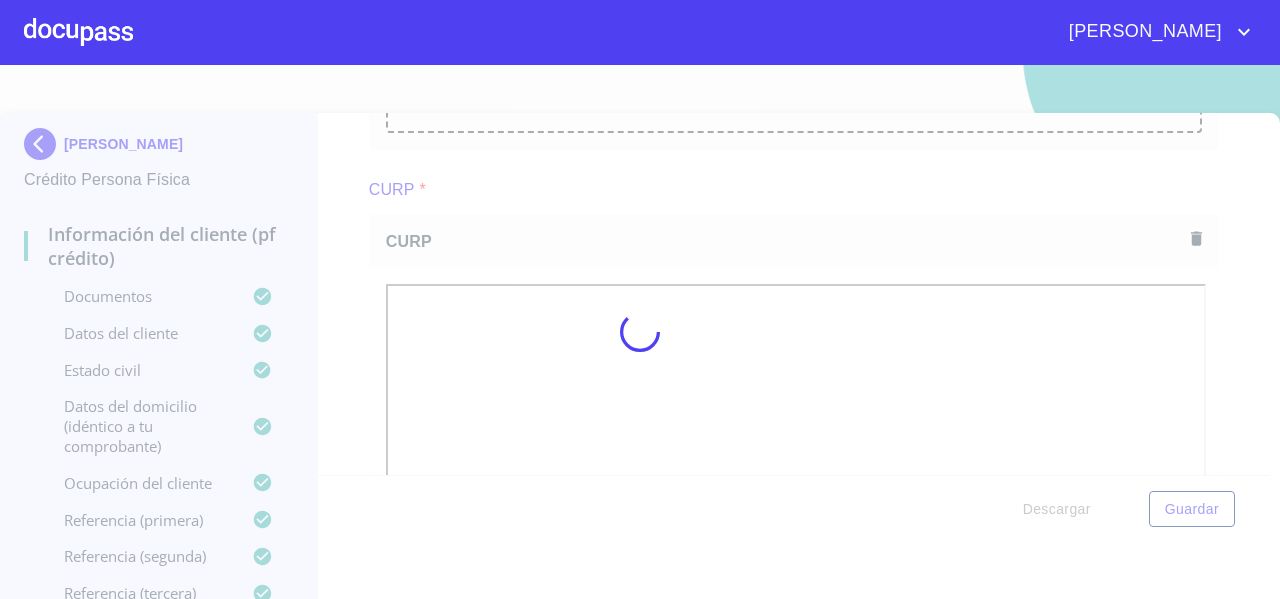 scroll, scrollTop: 22, scrollLeft: 0, axis: vertical 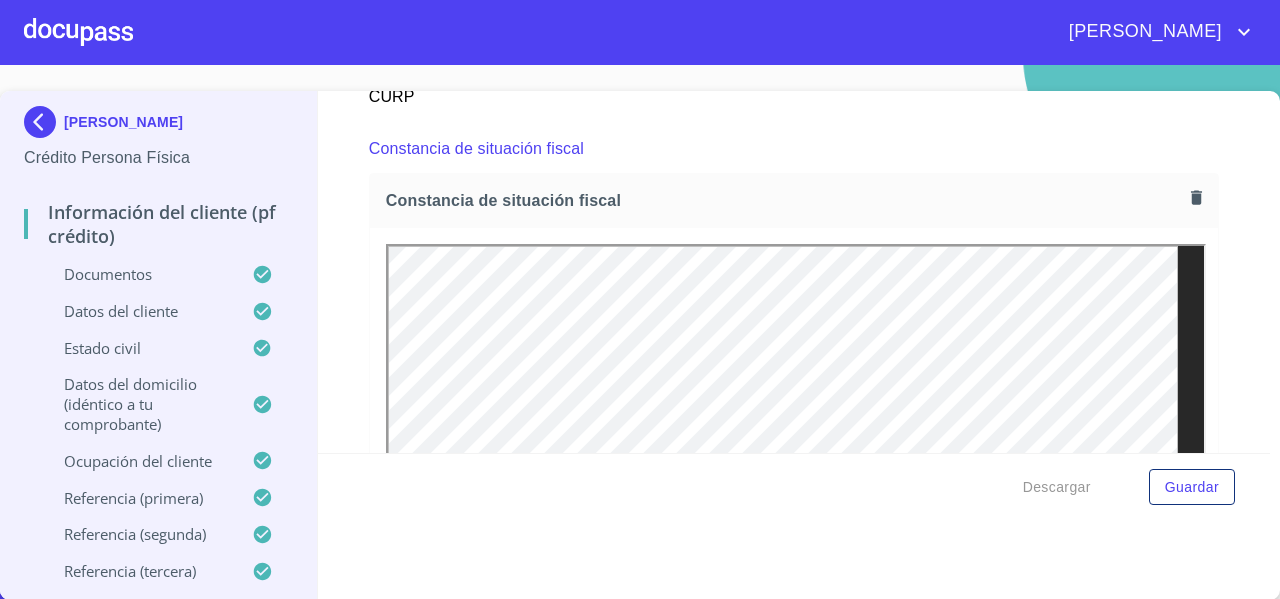 click on "Arrastra o selecciona el (los) documento(s) para agregar" at bounding box center [794, -841] 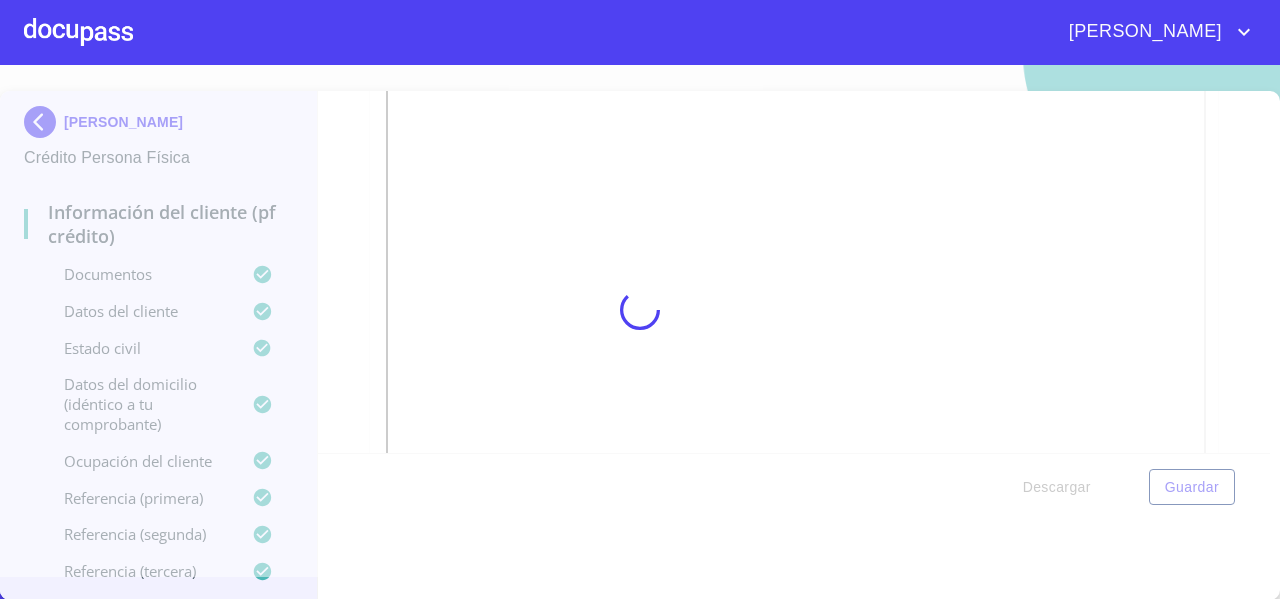 scroll, scrollTop: 0, scrollLeft: 0, axis: both 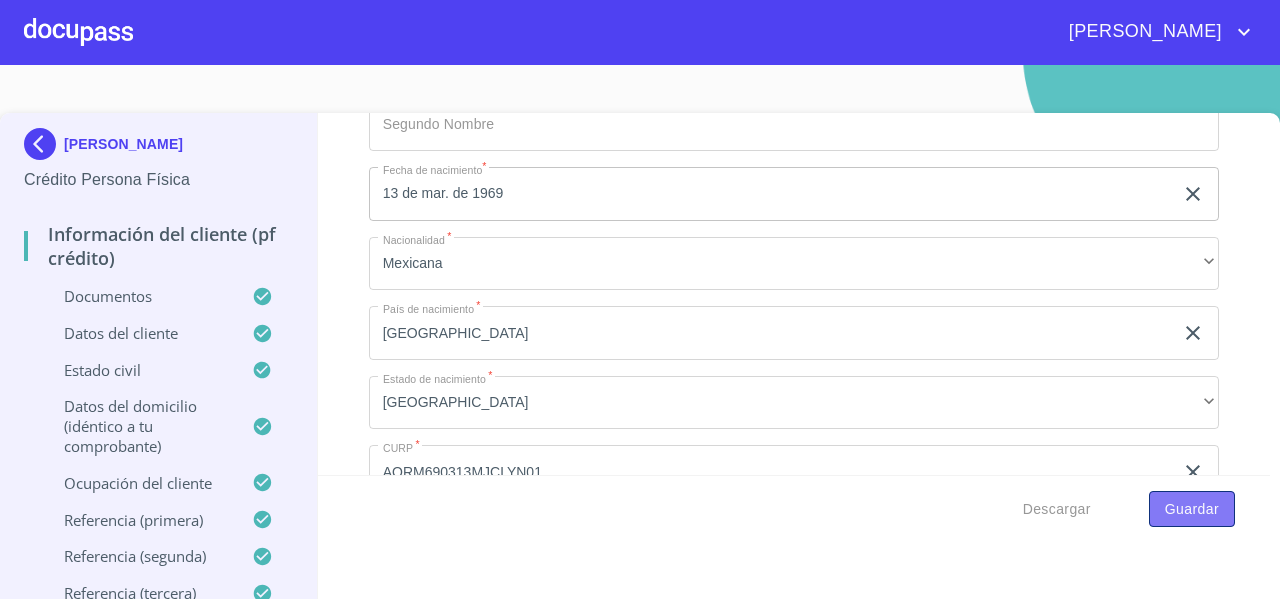 click on "Guardar" at bounding box center [1192, 509] 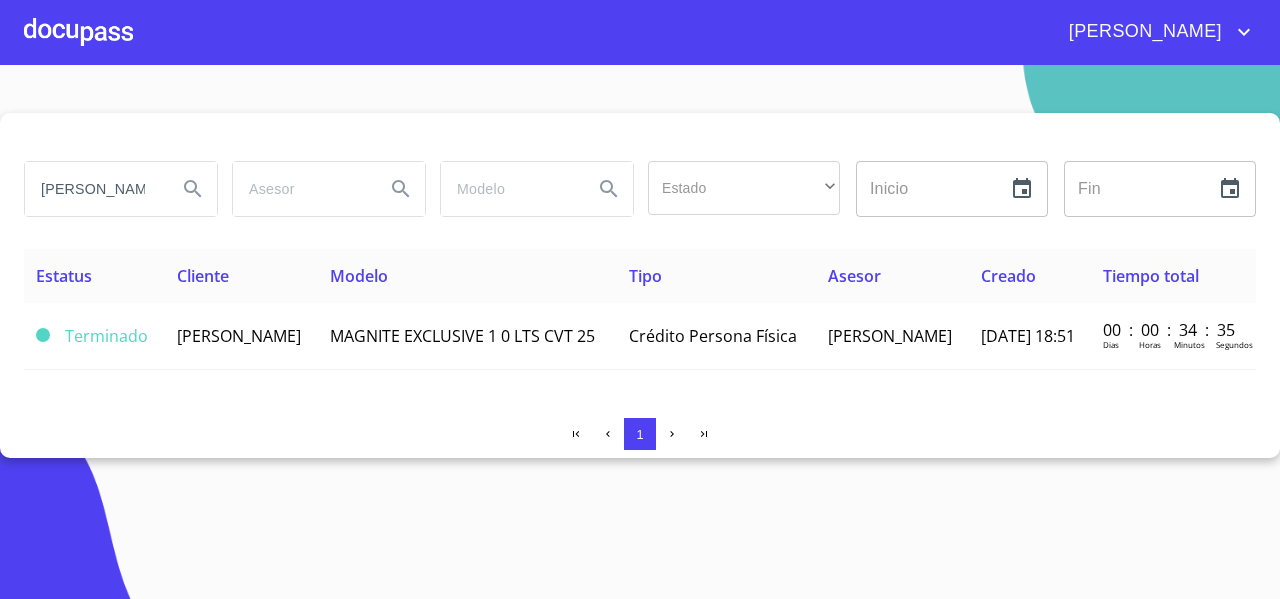 click on "[PERSON_NAME]" at bounding box center (93, 189) 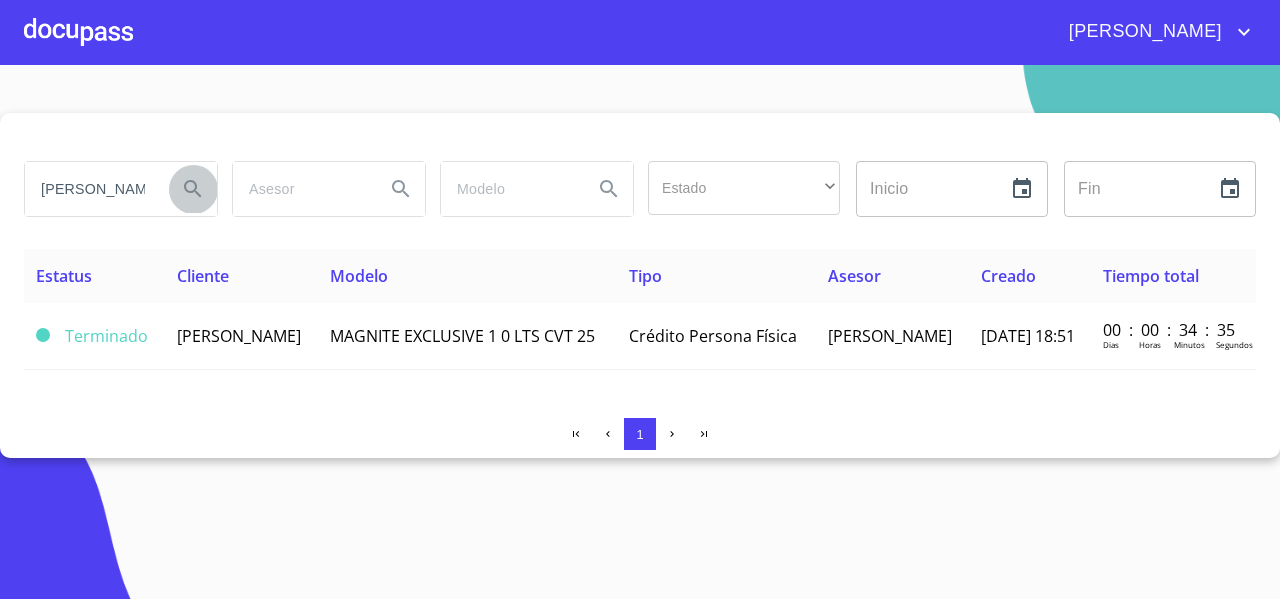 click 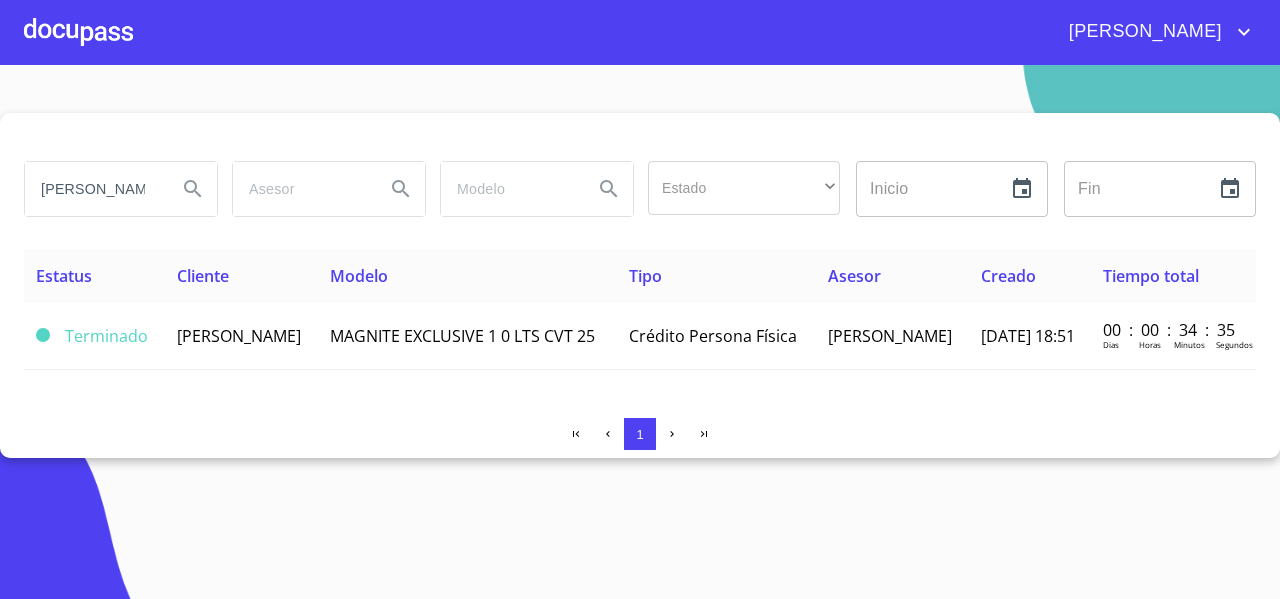 click at bounding box center [78, 32] 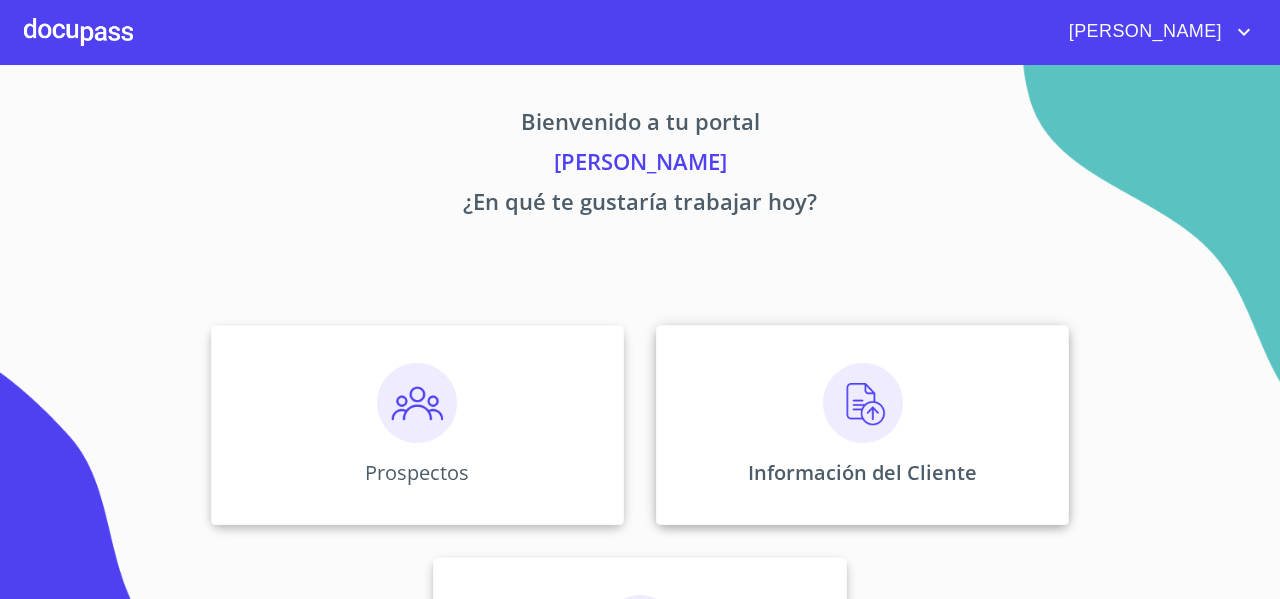 click on "Información del Cliente" at bounding box center (862, 425) 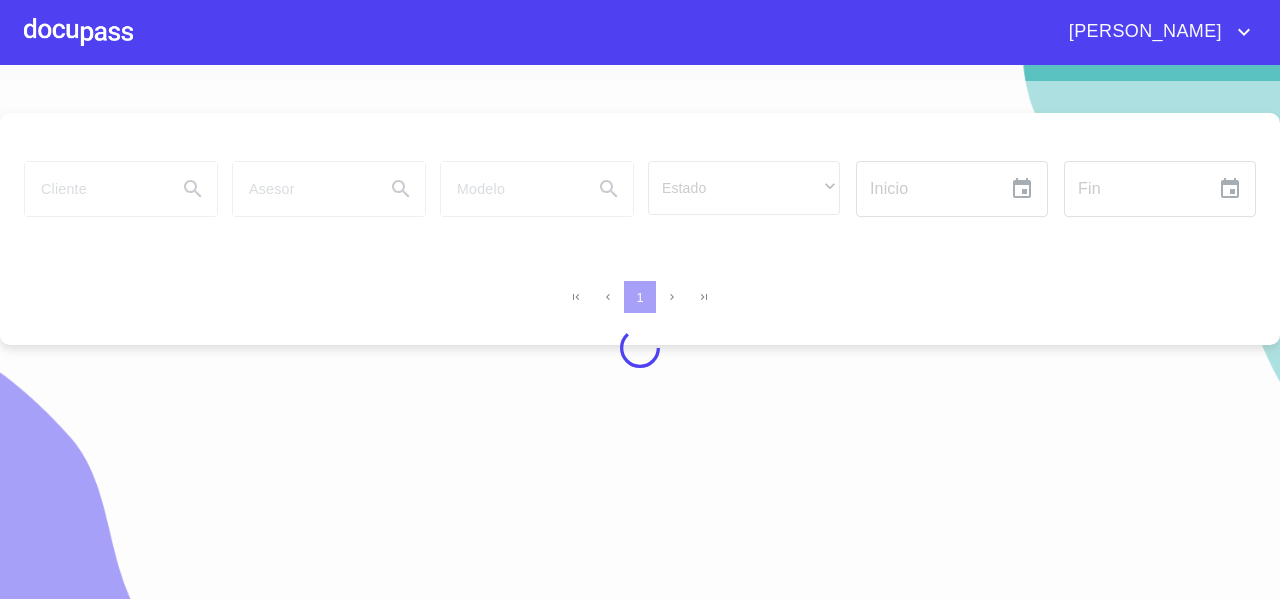 click at bounding box center (640, 348) 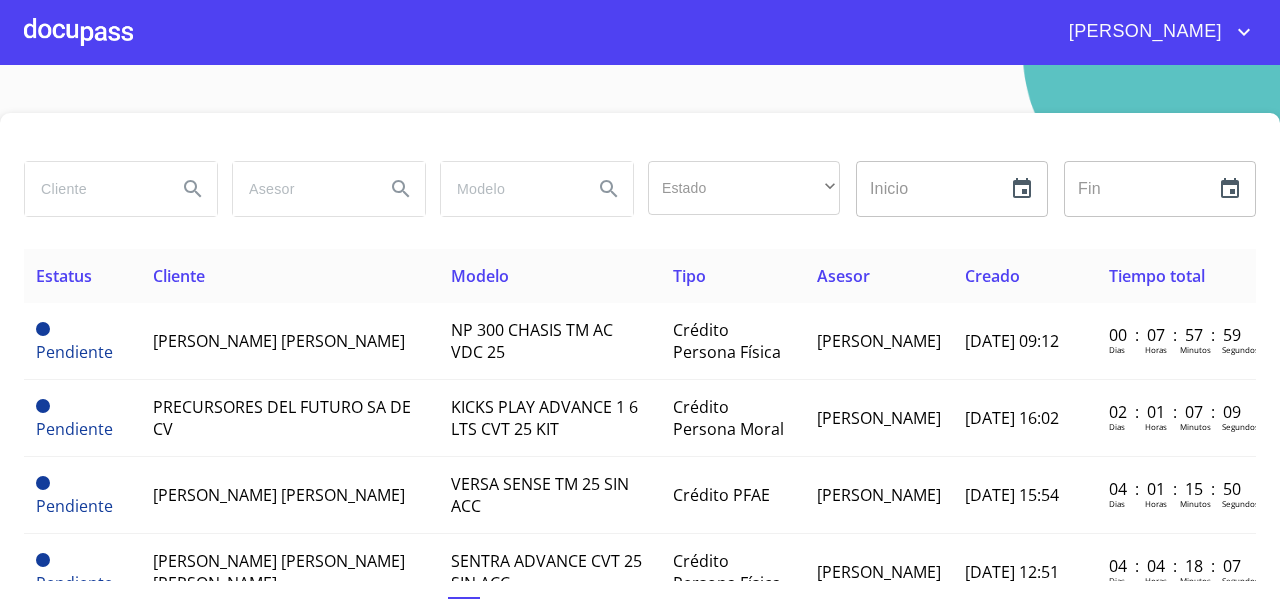 click at bounding box center [93, 189] 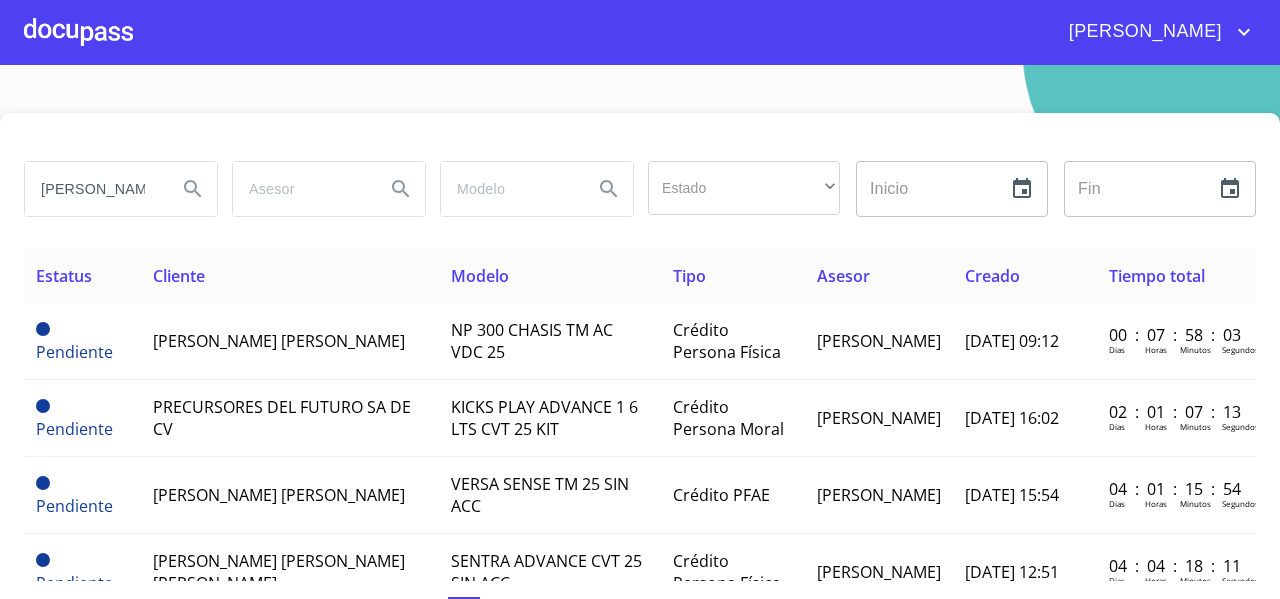 type on "[PERSON_NAME]" 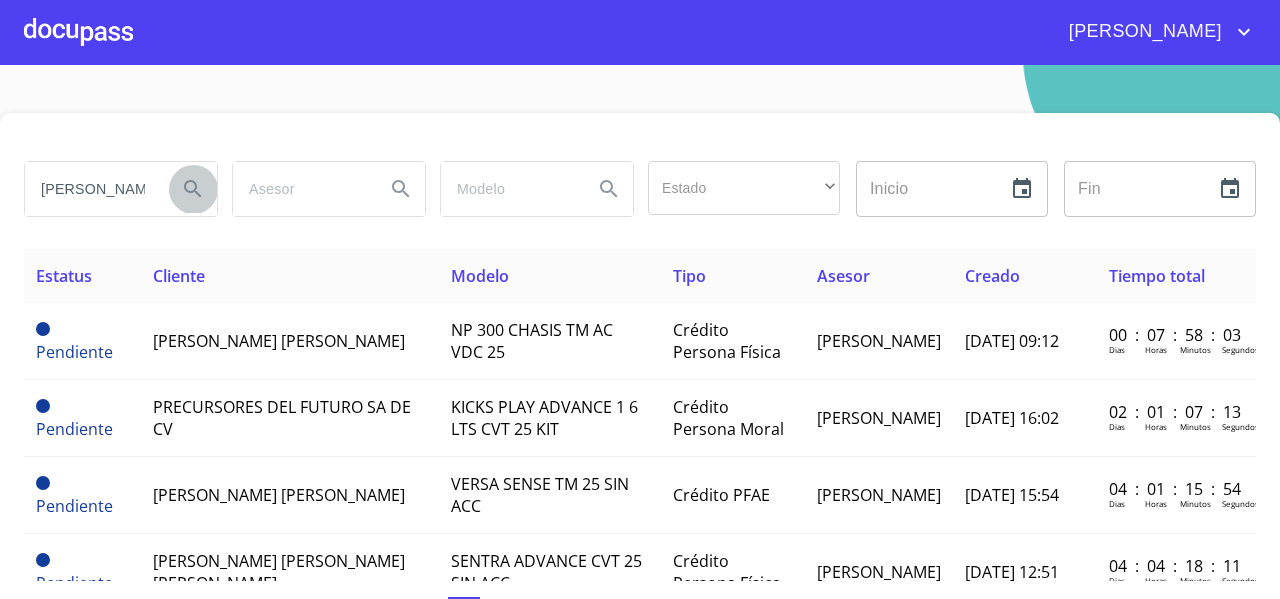 click at bounding box center [193, 189] 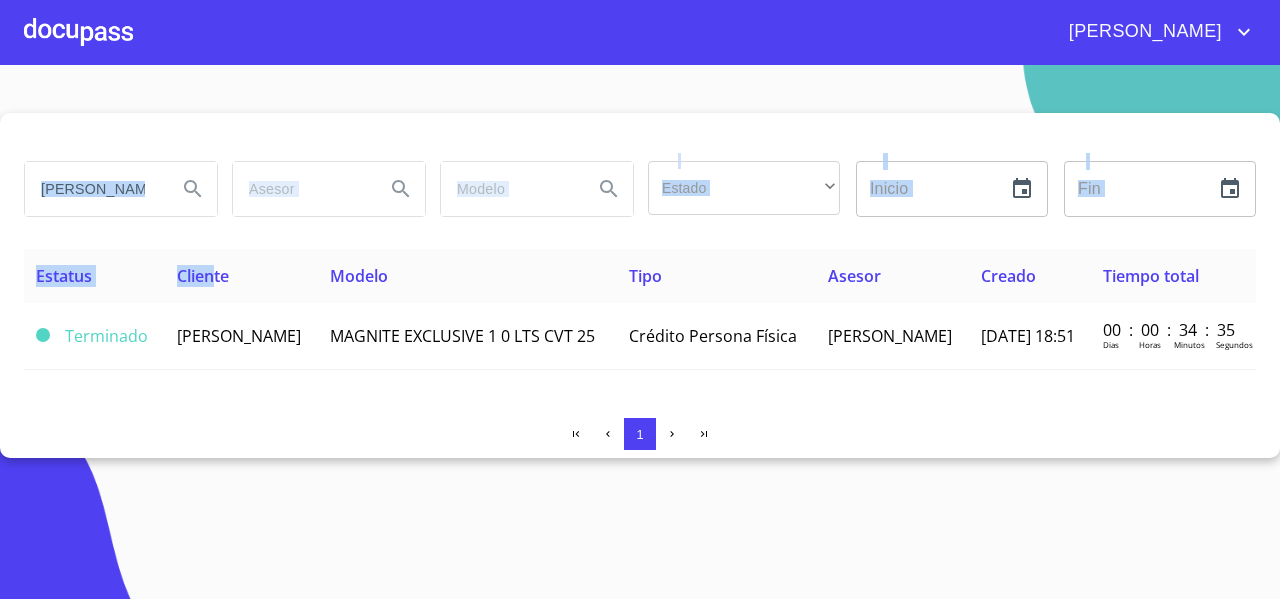 drag, startPoint x: 175, startPoint y: 239, endPoint x: 204, endPoint y: 295, distance: 63.06346 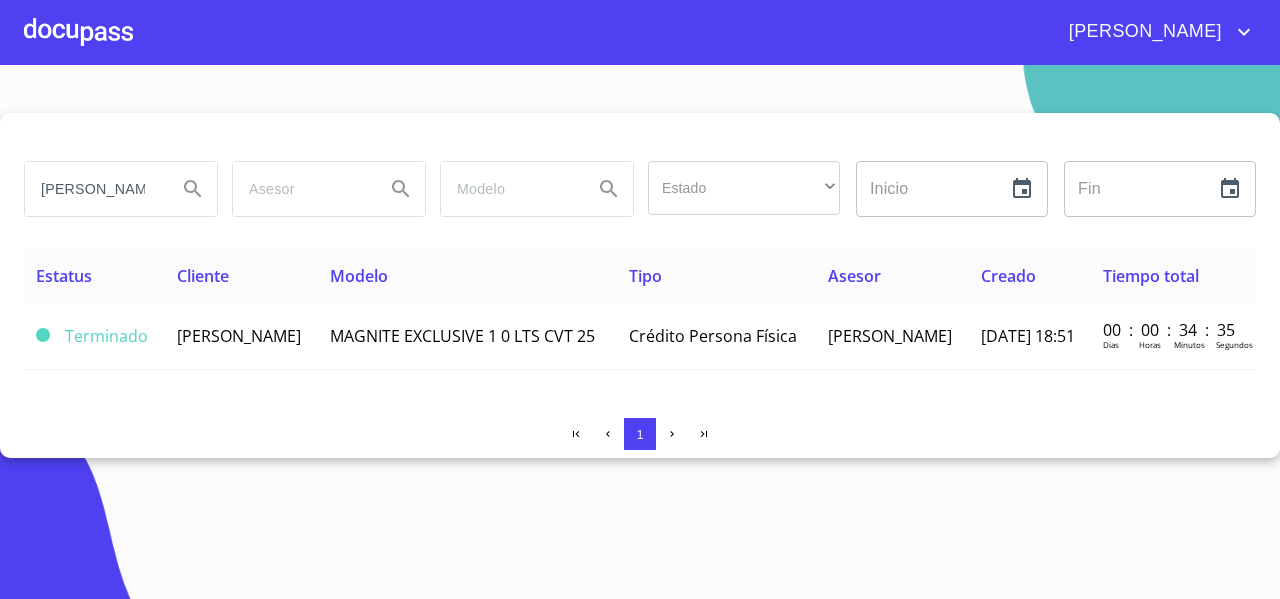 click at bounding box center (640, 137) 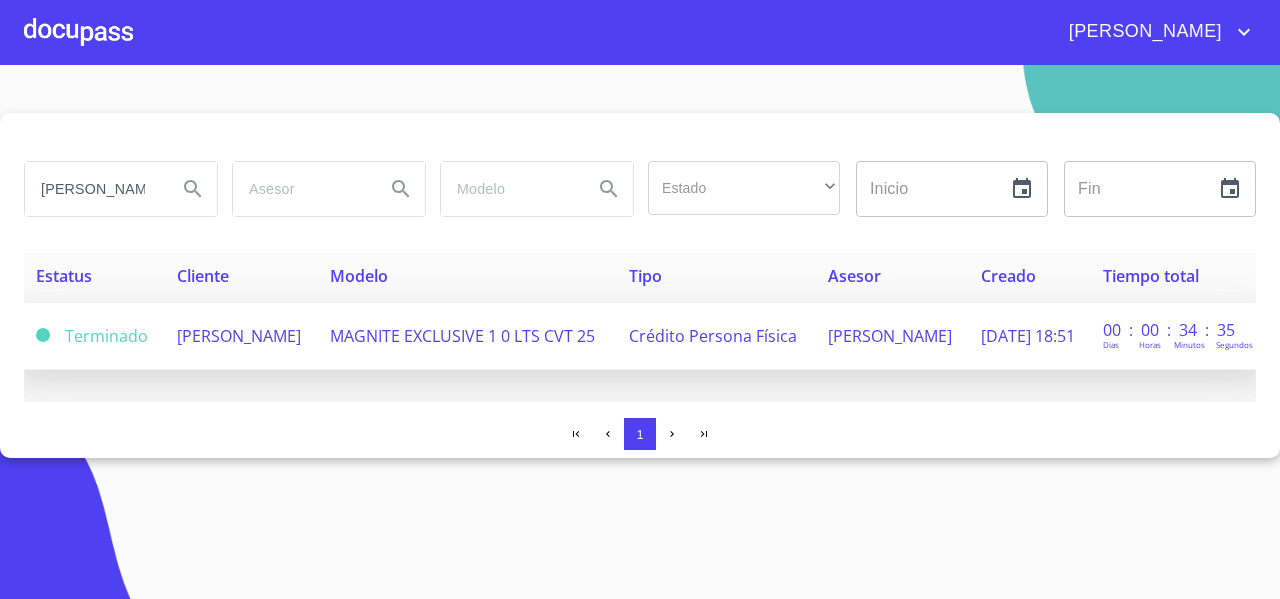 click on "[PERSON_NAME]" at bounding box center [239, 336] 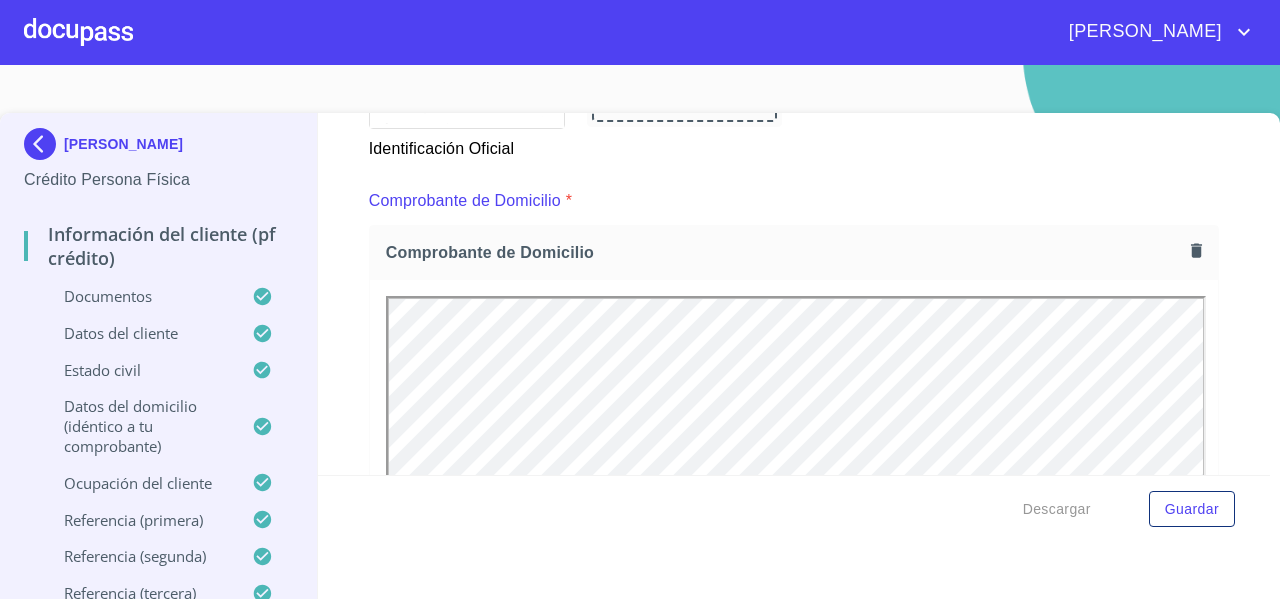 scroll, scrollTop: 567, scrollLeft: 0, axis: vertical 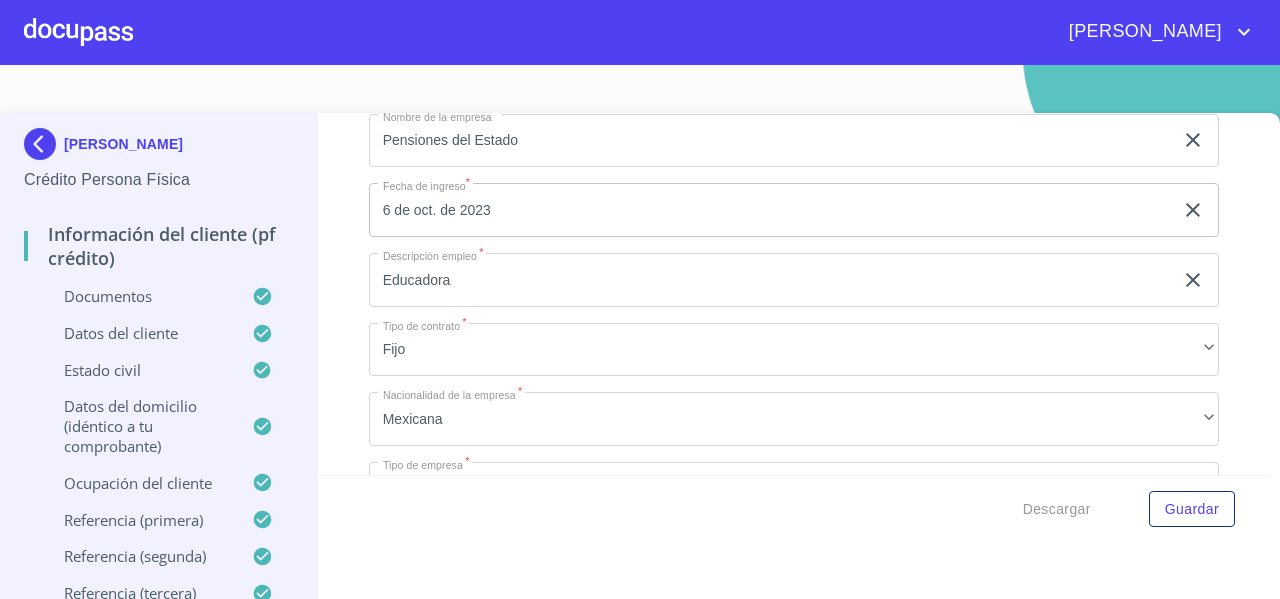 drag, startPoint x: 270, startPoint y: 149, endPoint x: 73, endPoint y: 130, distance: 197.91412 